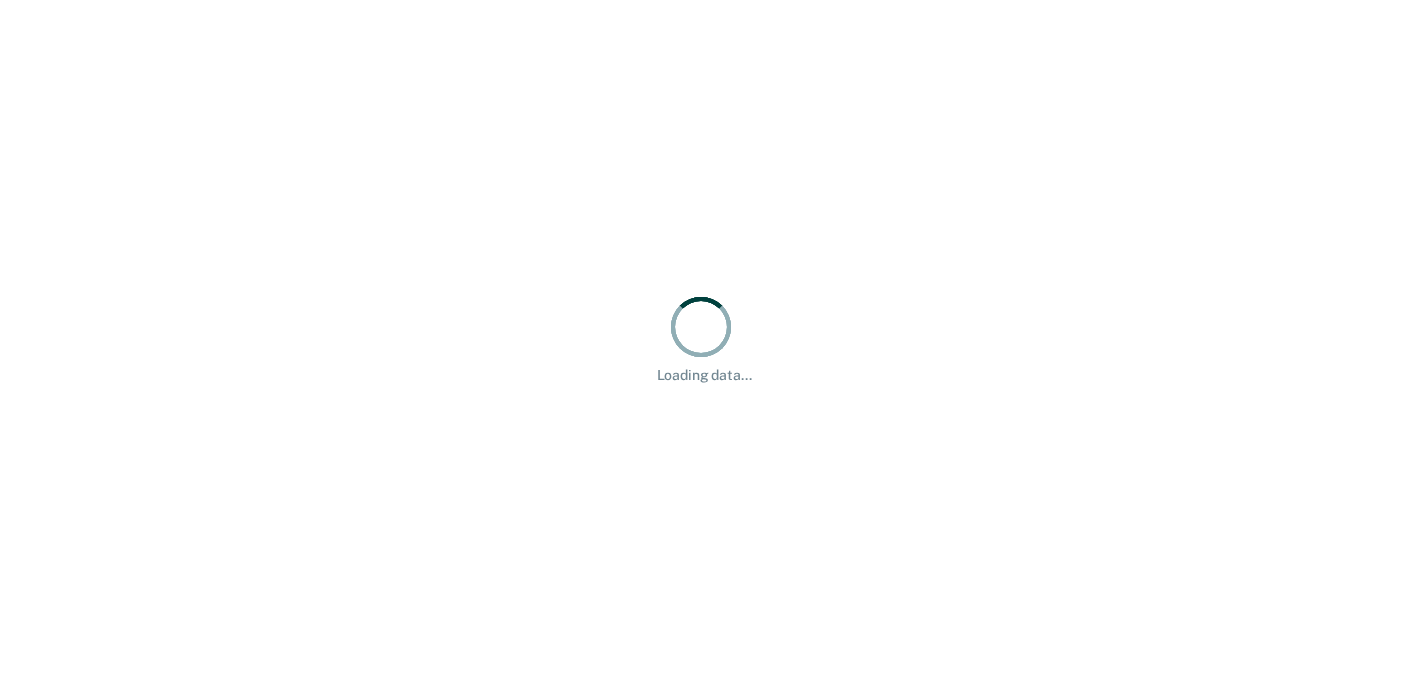 scroll, scrollTop: 0, scrollLeft: 0, axis: both 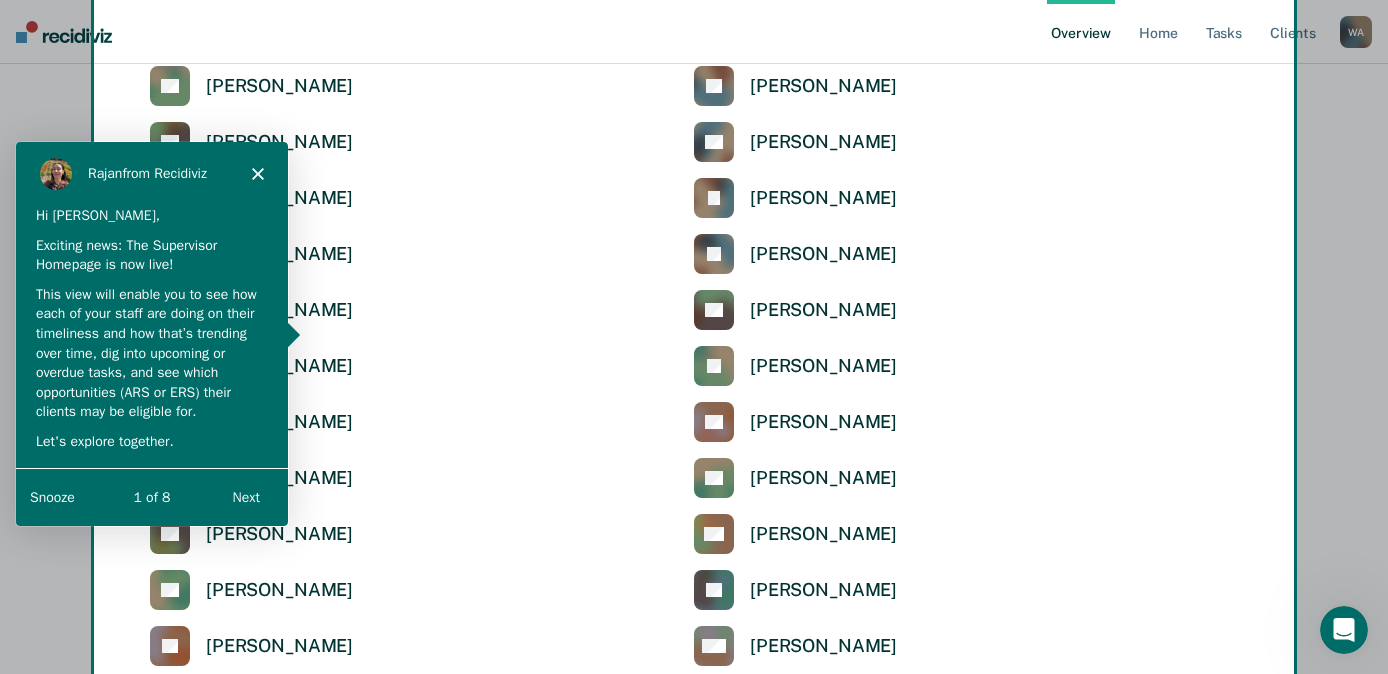 click 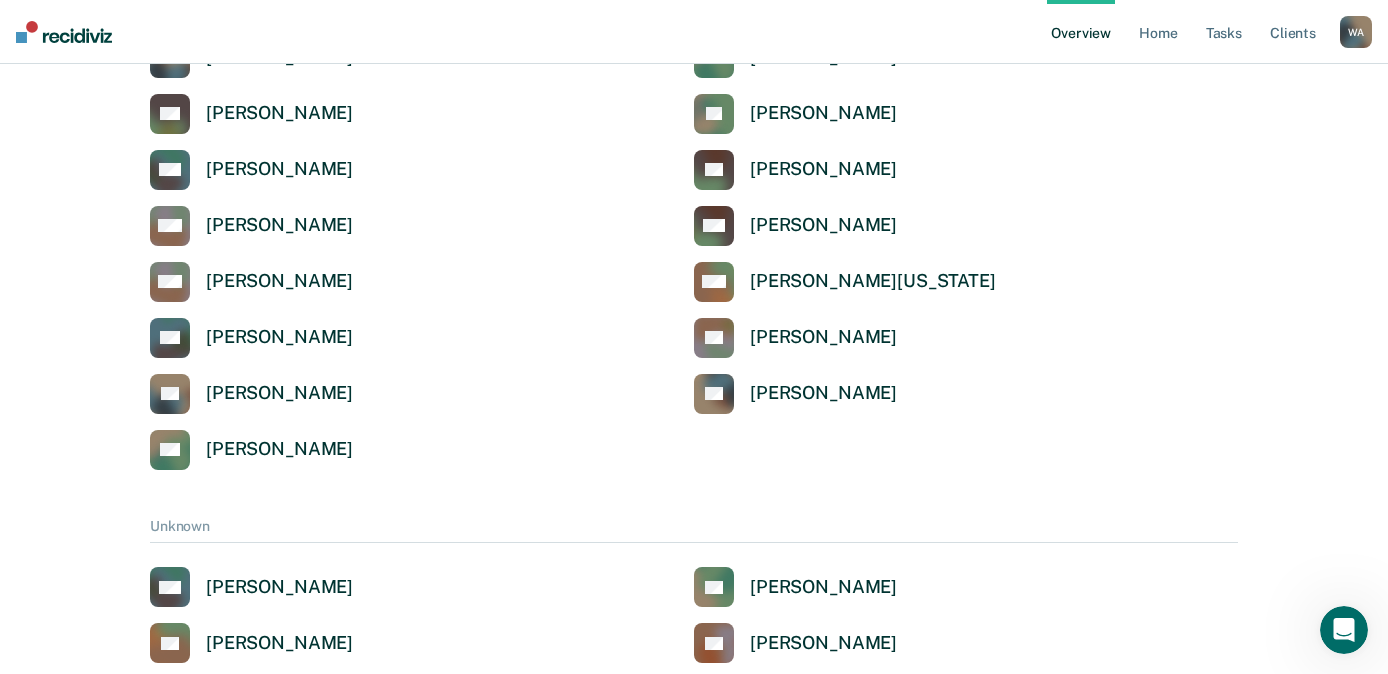 scroll, scrollTop: 7343, scrollLeft: 0, axis: vertical 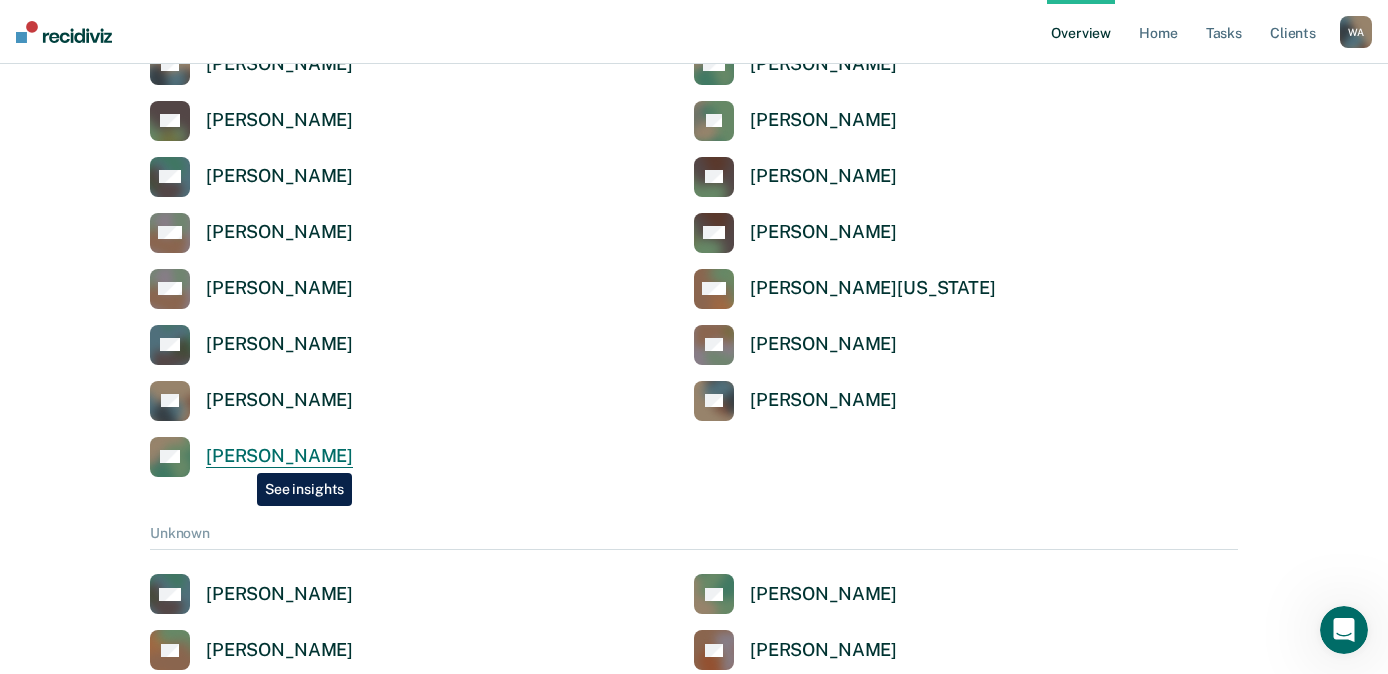 click on "[PERSON_NAME]" at bounding box center [279, 456] 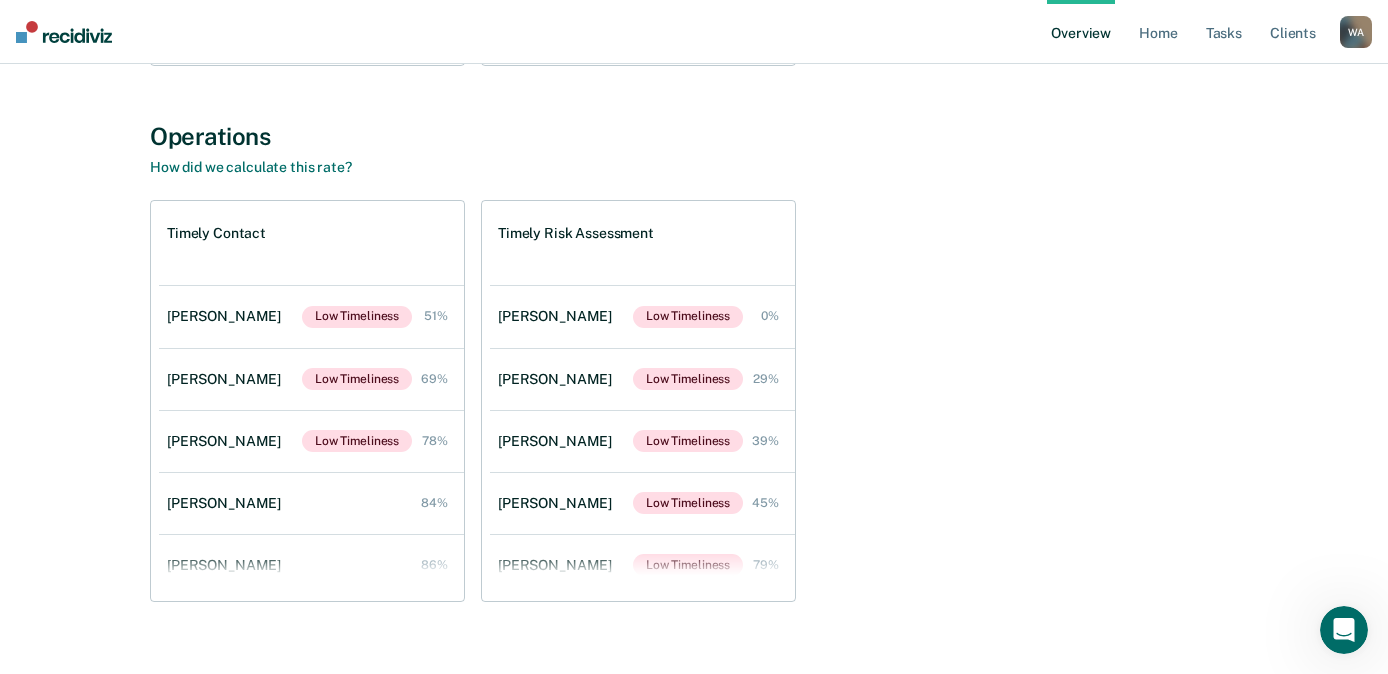 scroll, scrollTop: 696, scrollLeft: 0, axis: vertical 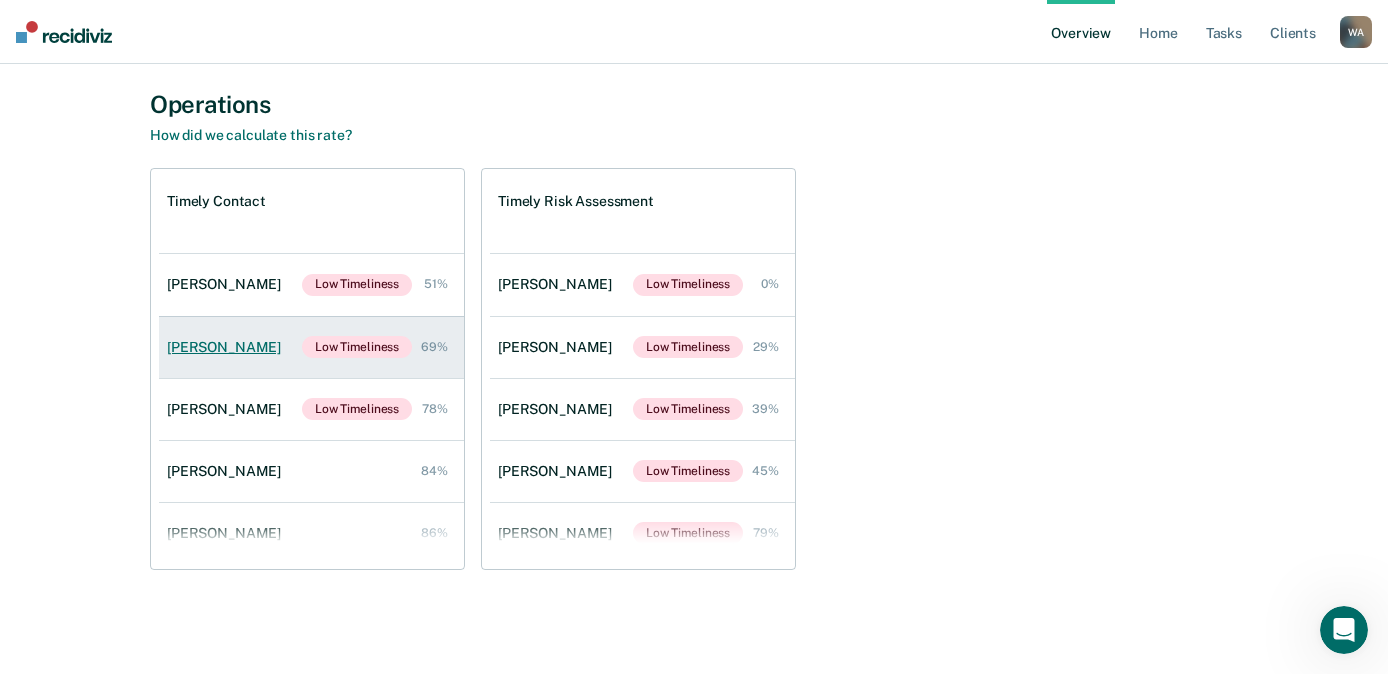 click on "[PERSON_NAME]" at bounding box center [228, 347] 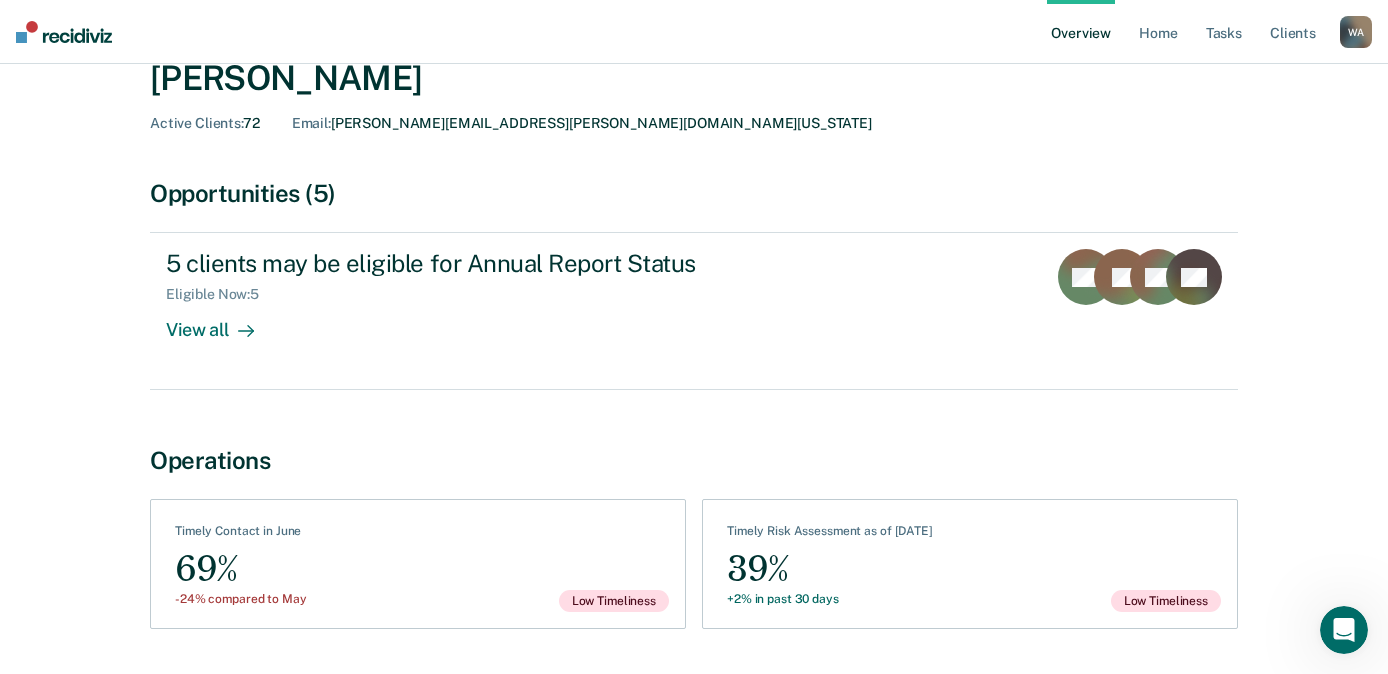 scroll, scrollTop: 0, scrollLeft: 0, axis: both 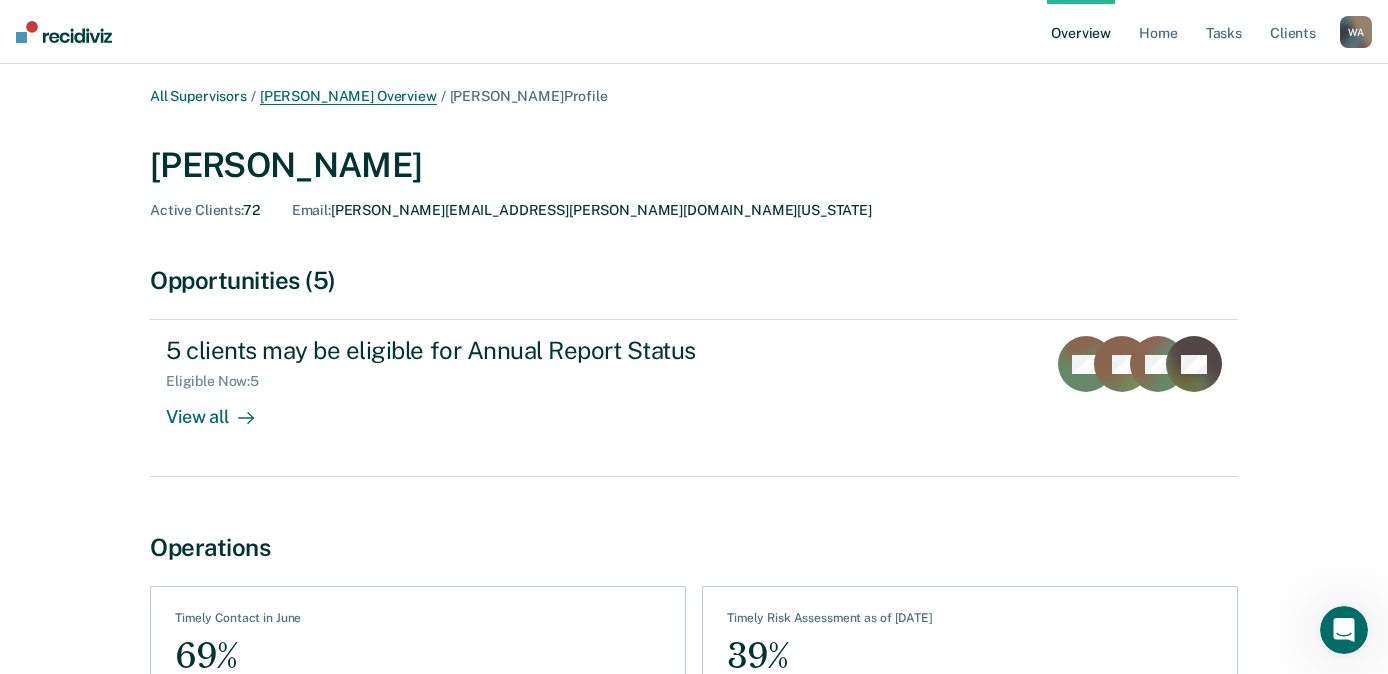 click on "[PERSON_NAME] Overview" at bounding box center (348, 96) 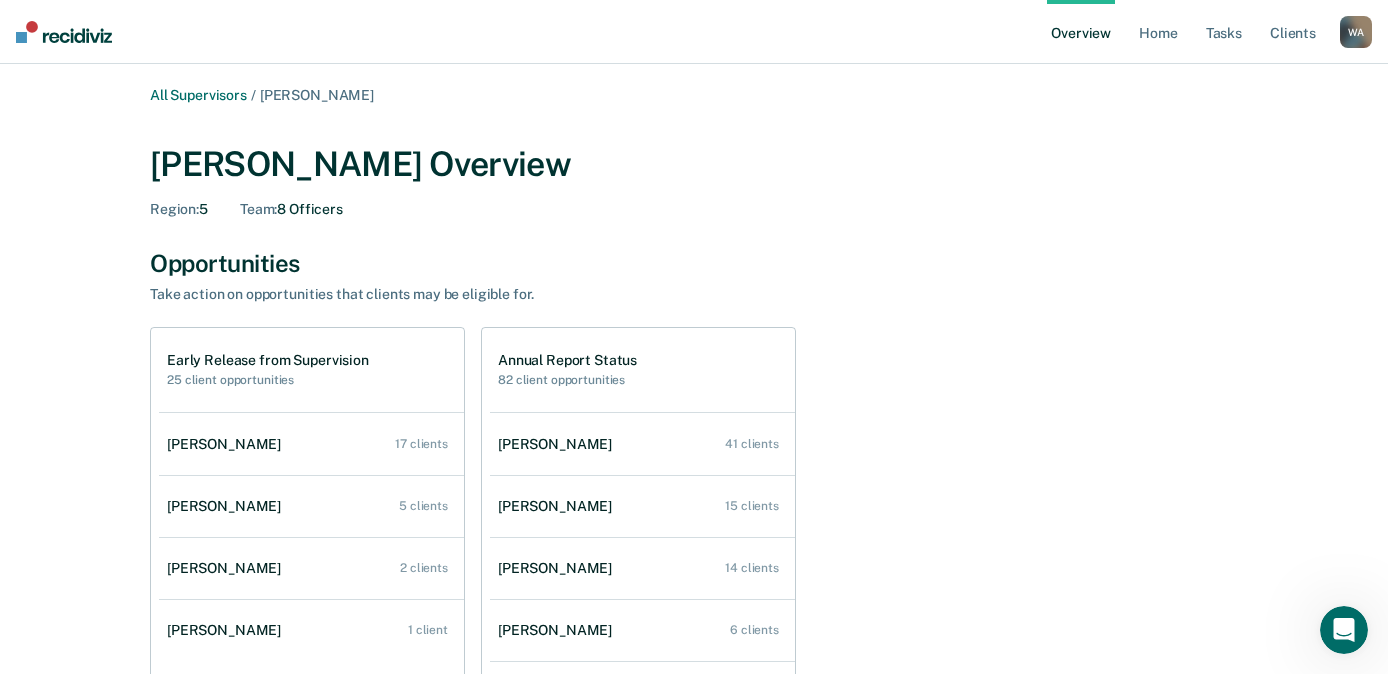scroll, scrollTop: 0, scrollLeft: 0, axis: both 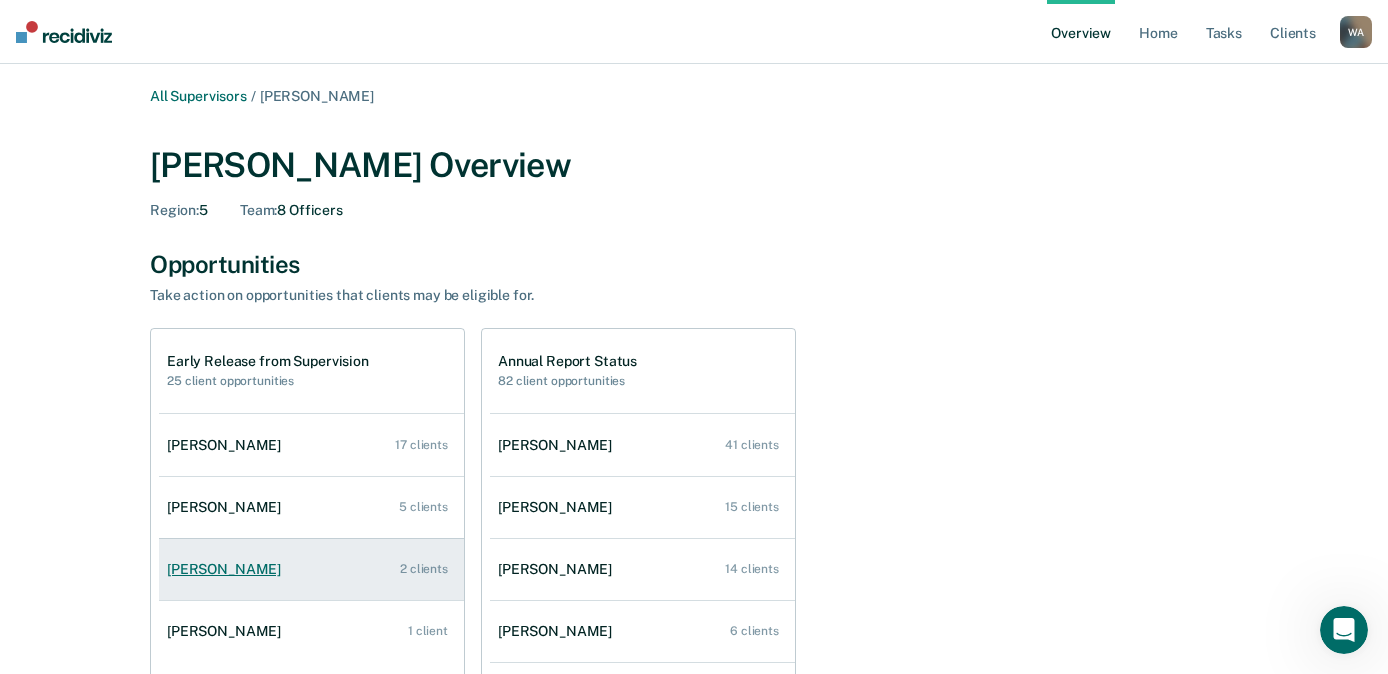 click on "[PERSON_NAME]" at bounding box center [228, 569] 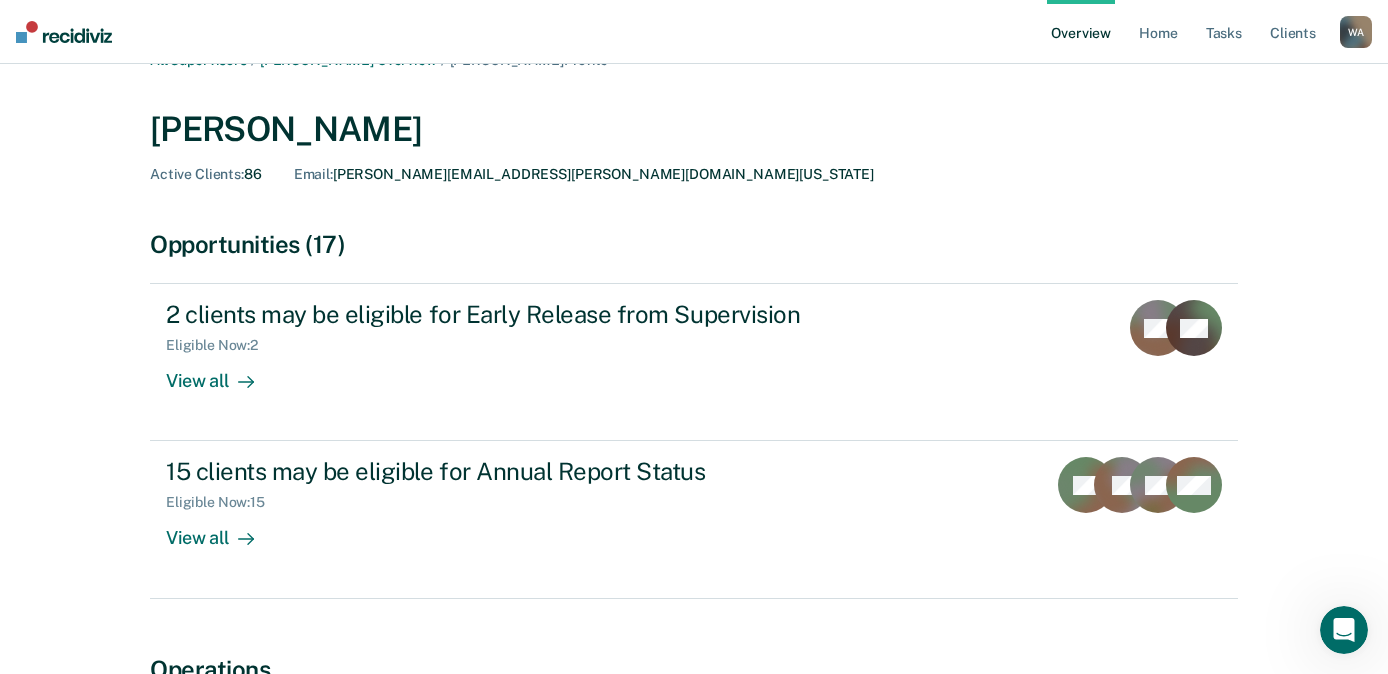 scroll, scrollTop: 0, scrollLeft: 0, axis: both 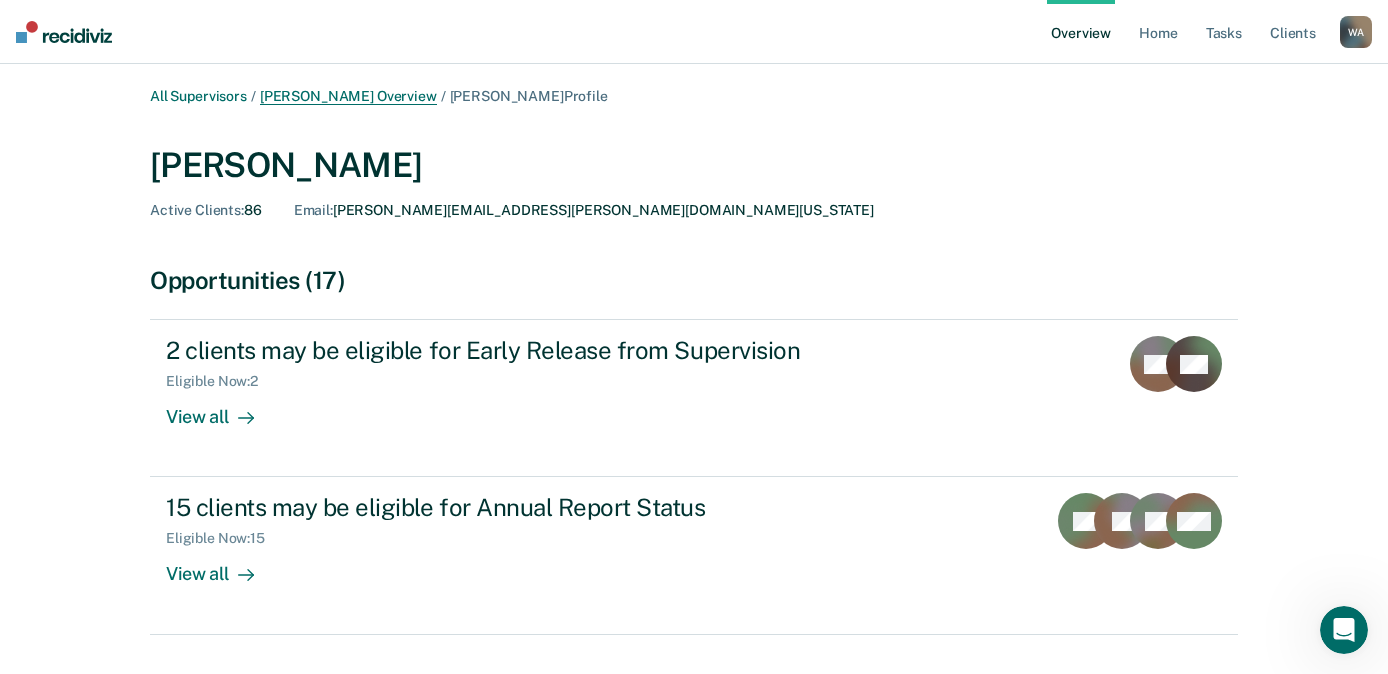 click on "[PERSON_NAME] Overview" at bounding box center [348, 96] 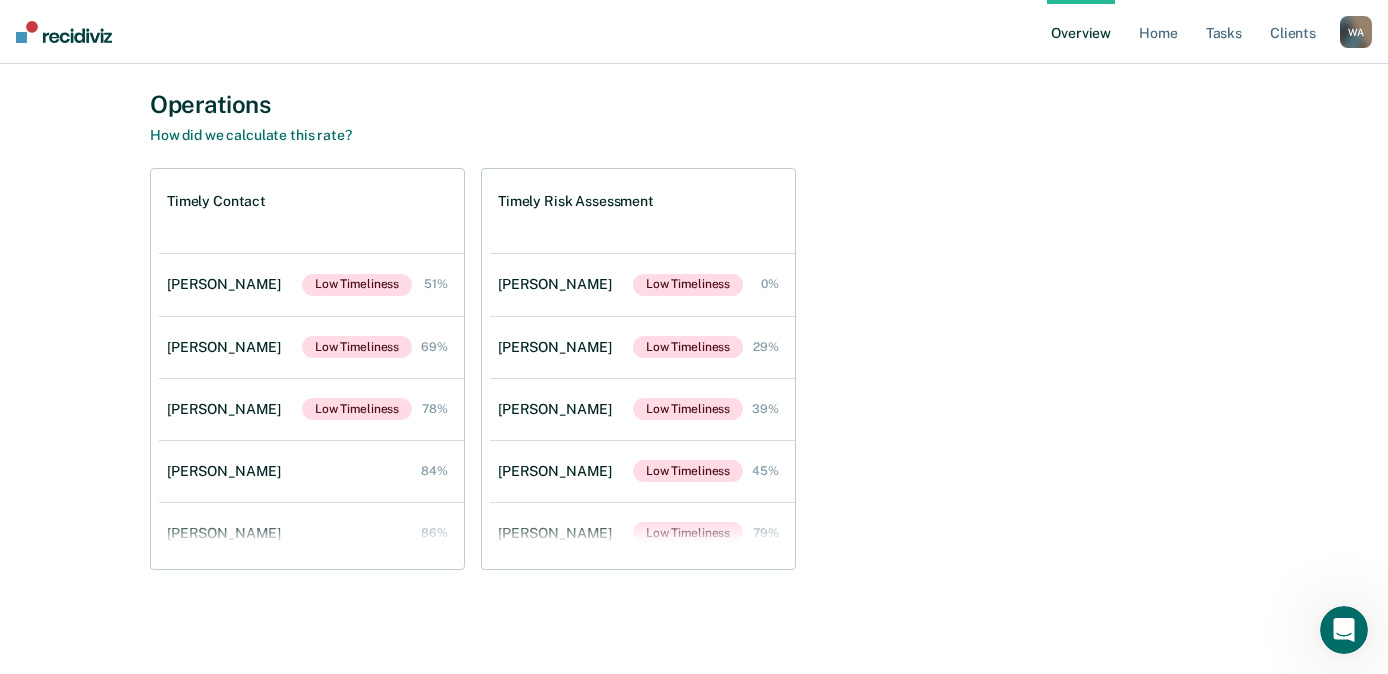 scroll, scrollTop: 0, scrollLeft: 0, axis: both 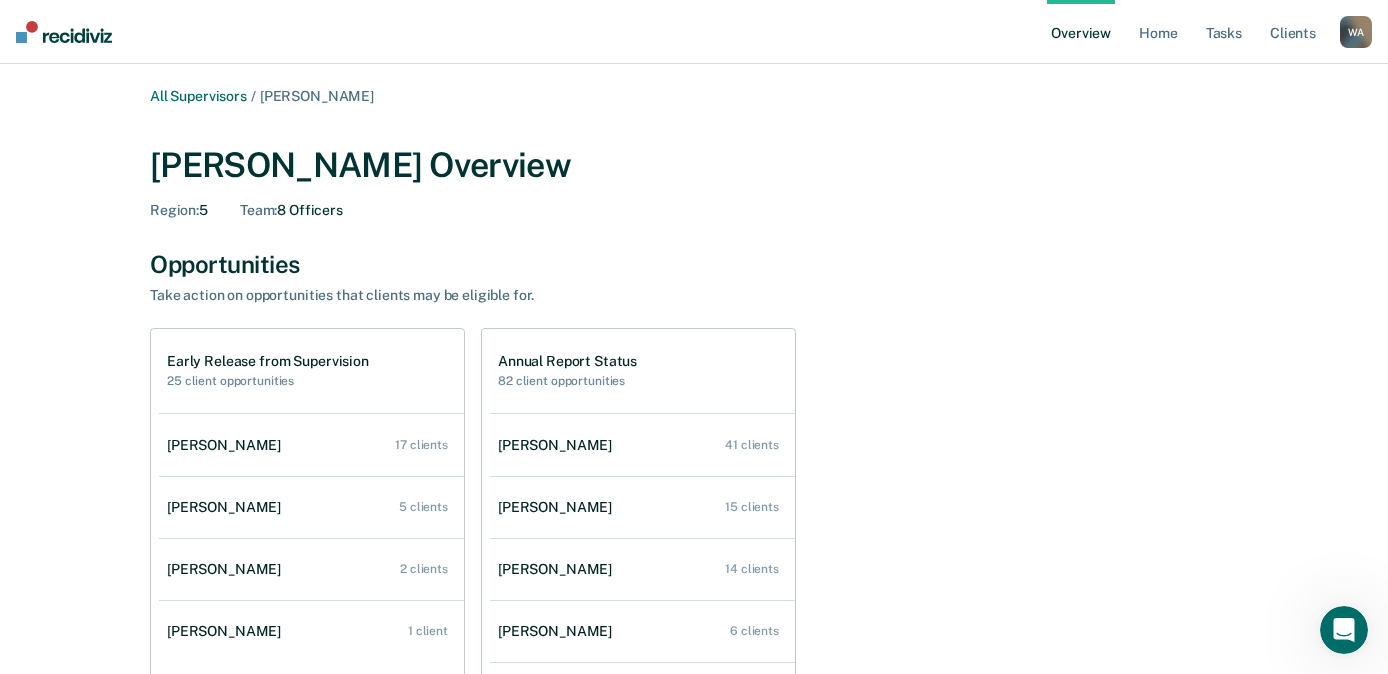 click on "All Supervisors / [PERSON_NAME]" at bounding box center (694, 96) 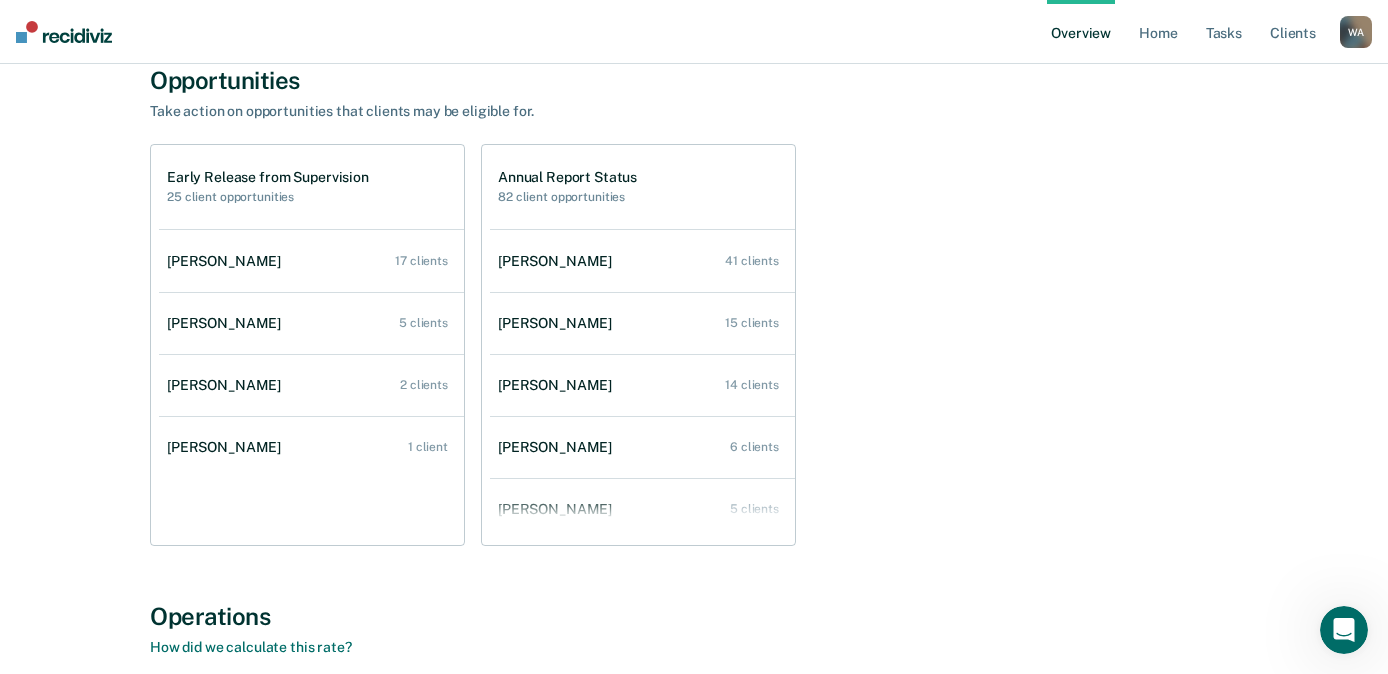 scroll, scrollTop: 0, scrollLeft: 0, axis: both 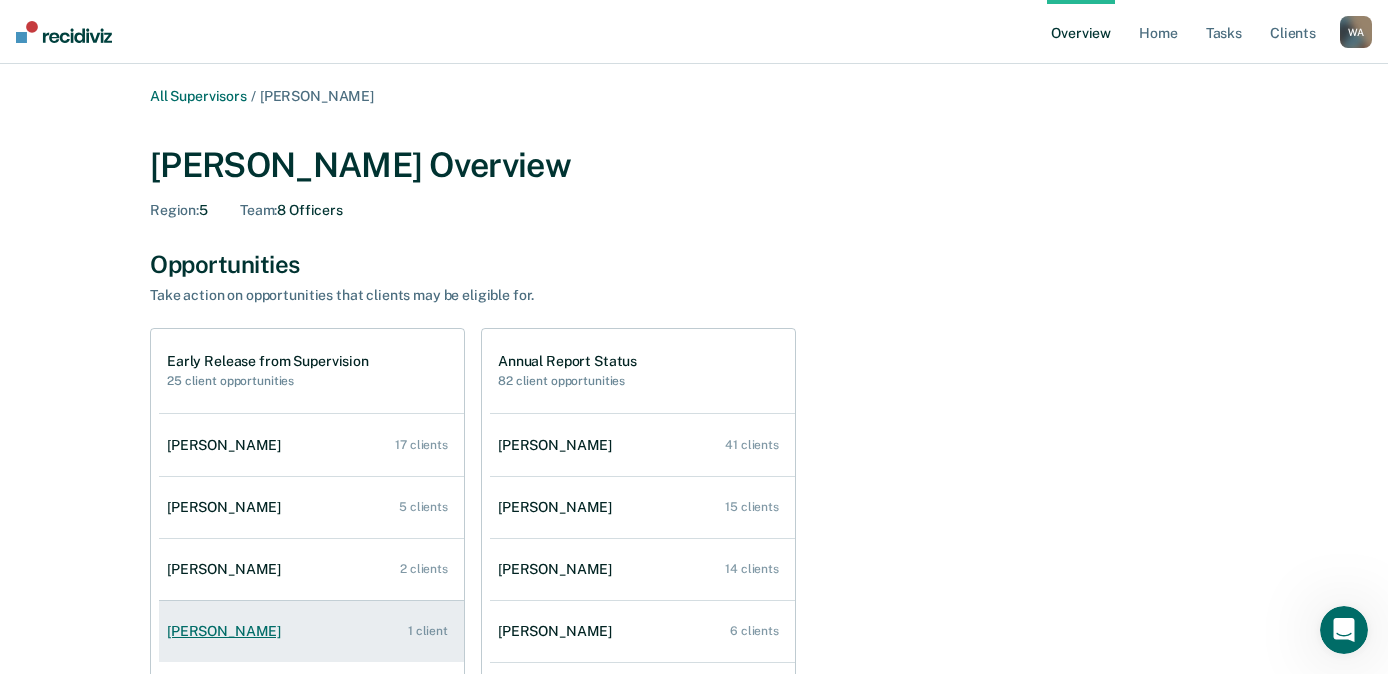click on "[PERSON_NAME]" at bounding box center [228, 631] 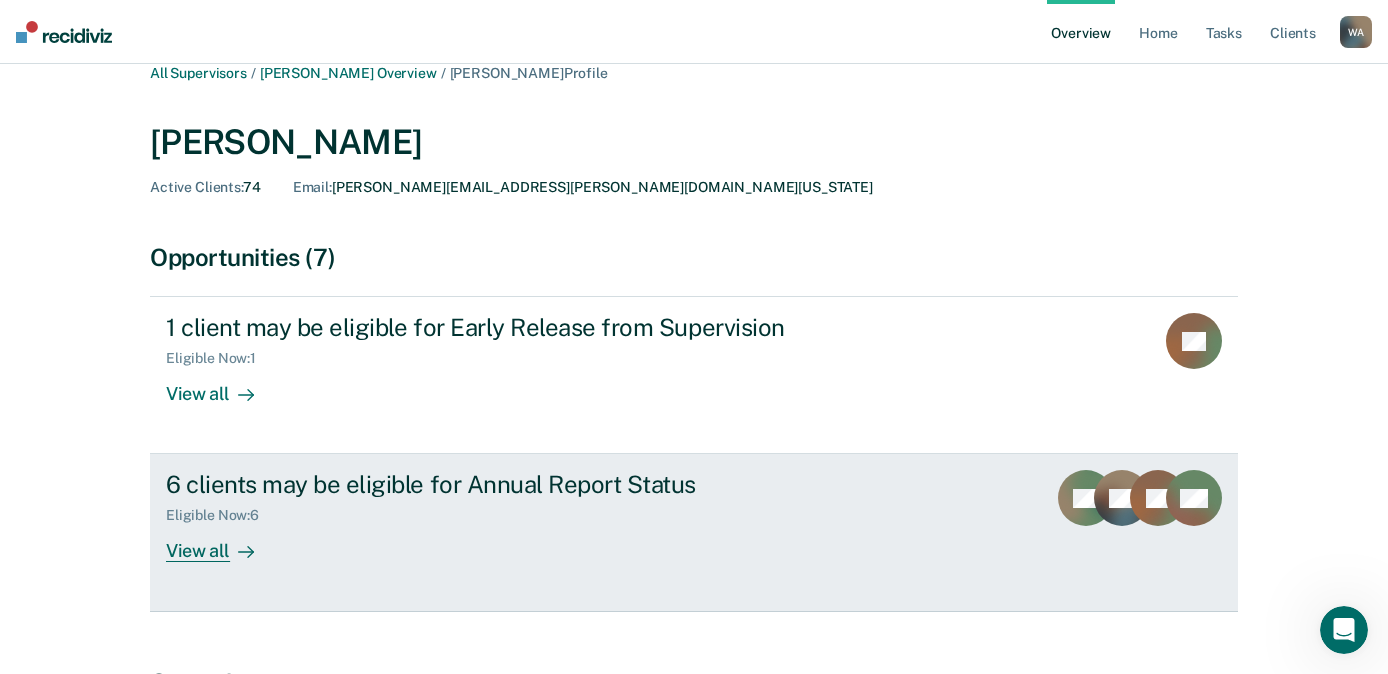 scroll, scrollTop: 0, scrollLeft: 0, axis: both 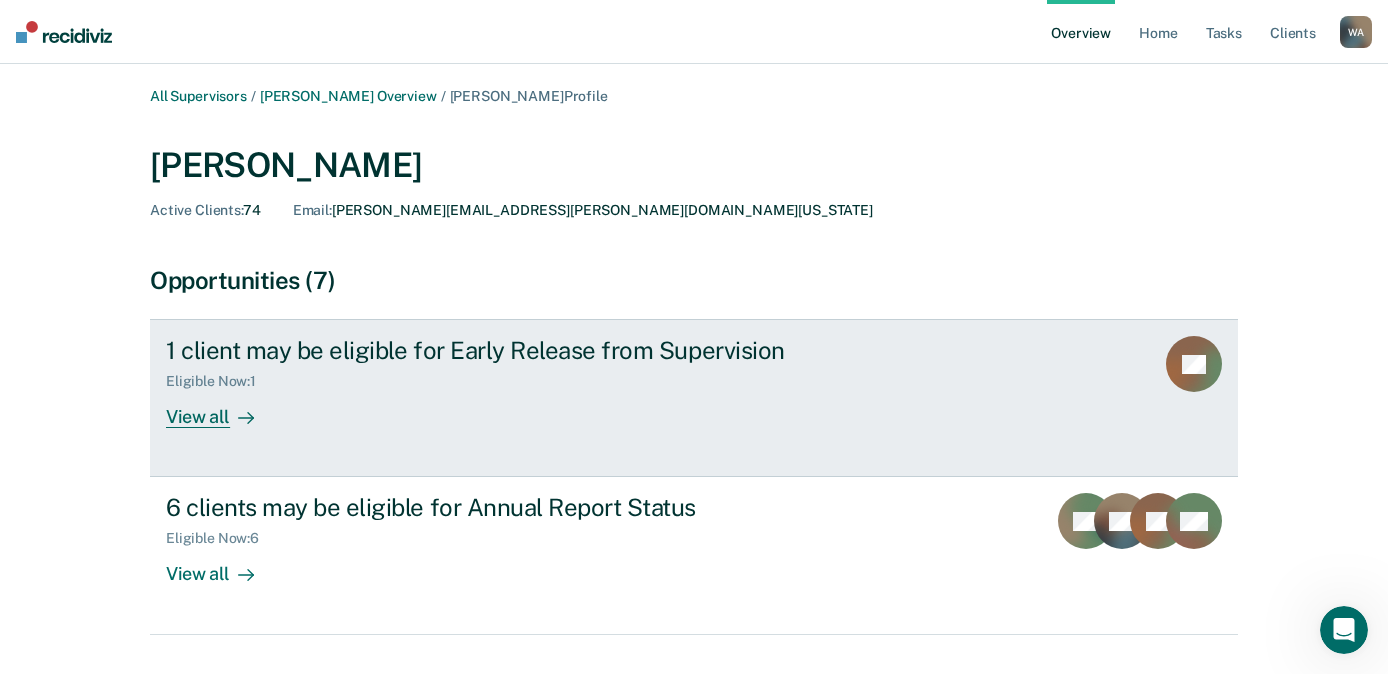 click on "View all" at bounding box center [222, 409] 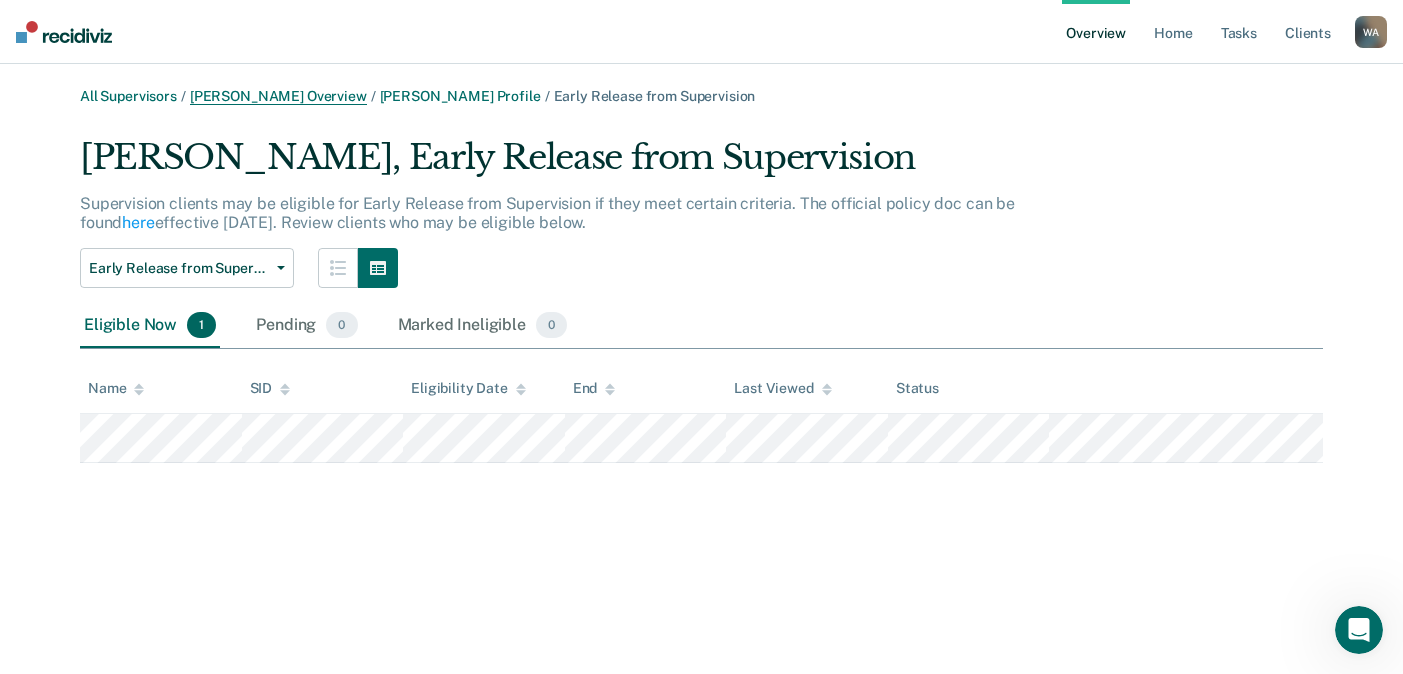 click on "[PERSON_NAME] Overview" at bounding box center [278, 96] 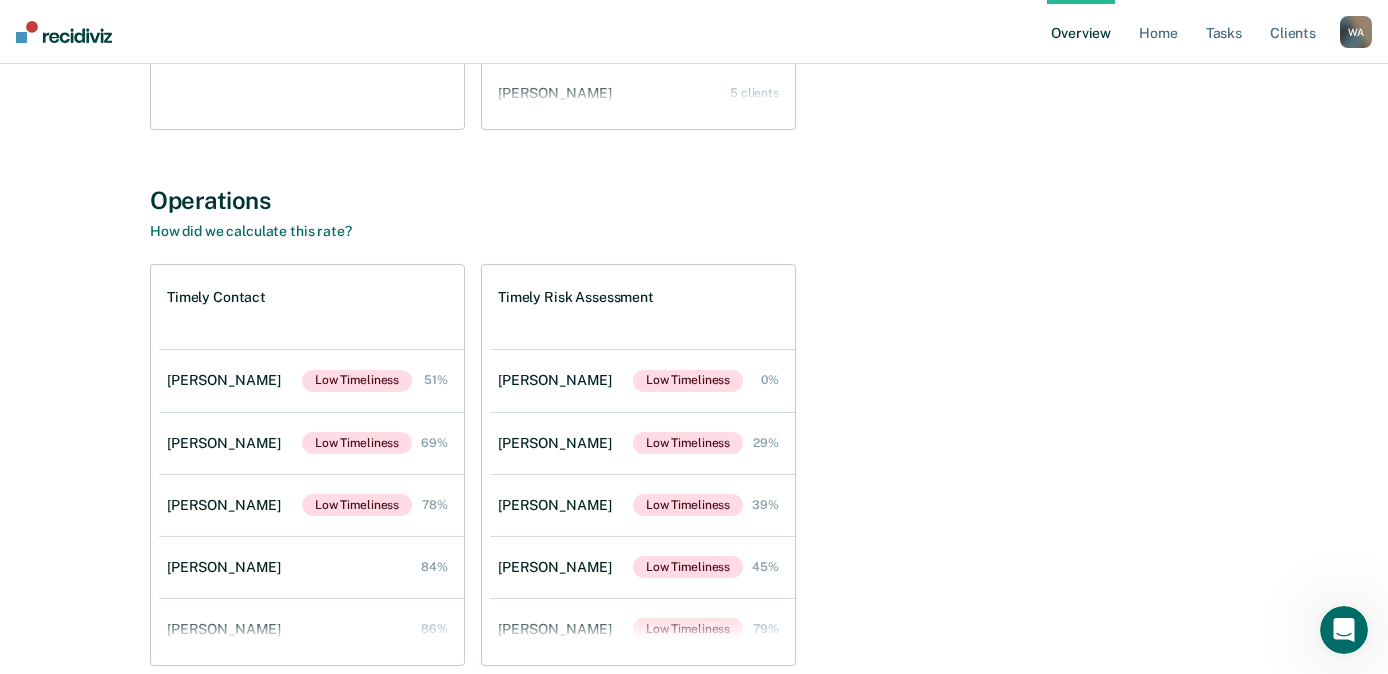 scroll, scrollTop: 696, scrollLeft: 0, axis: vertical 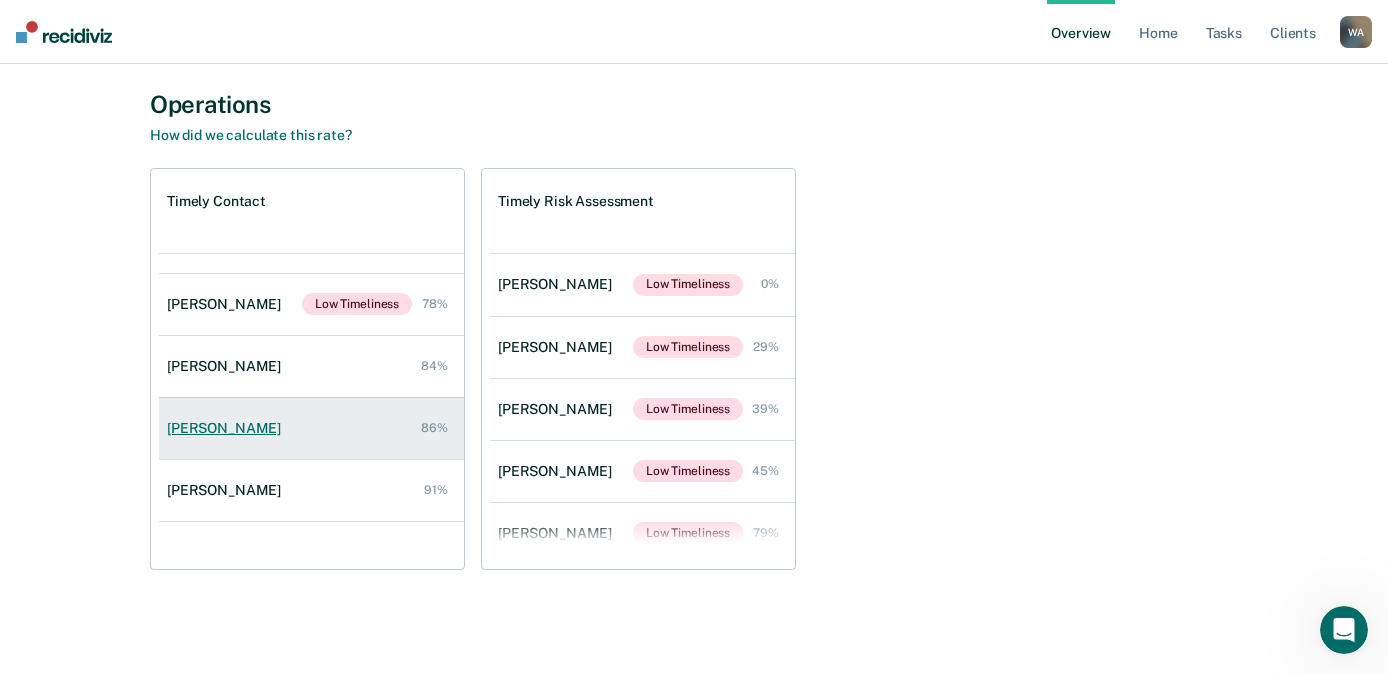click on "[PERSON_NAME]" at bounding box center [228, 428] 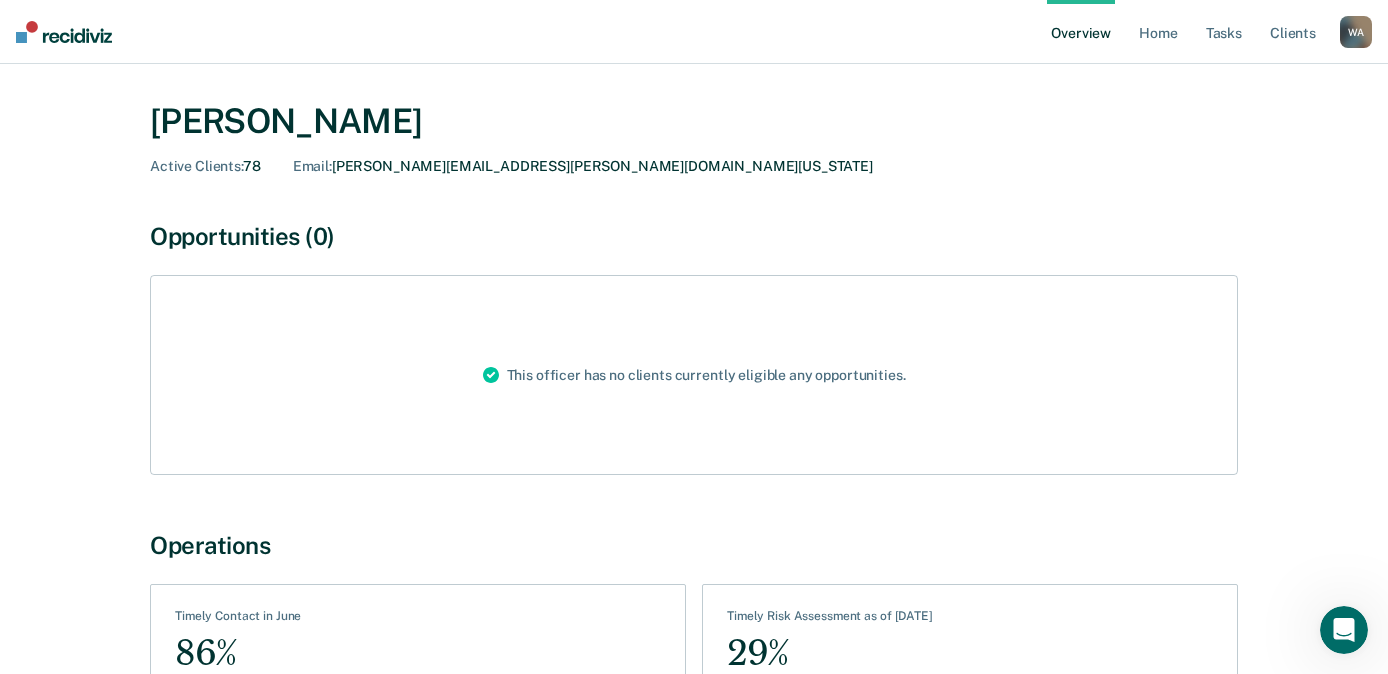 scroll, scrollTop: 0, scrollLeft: 0, axis: both 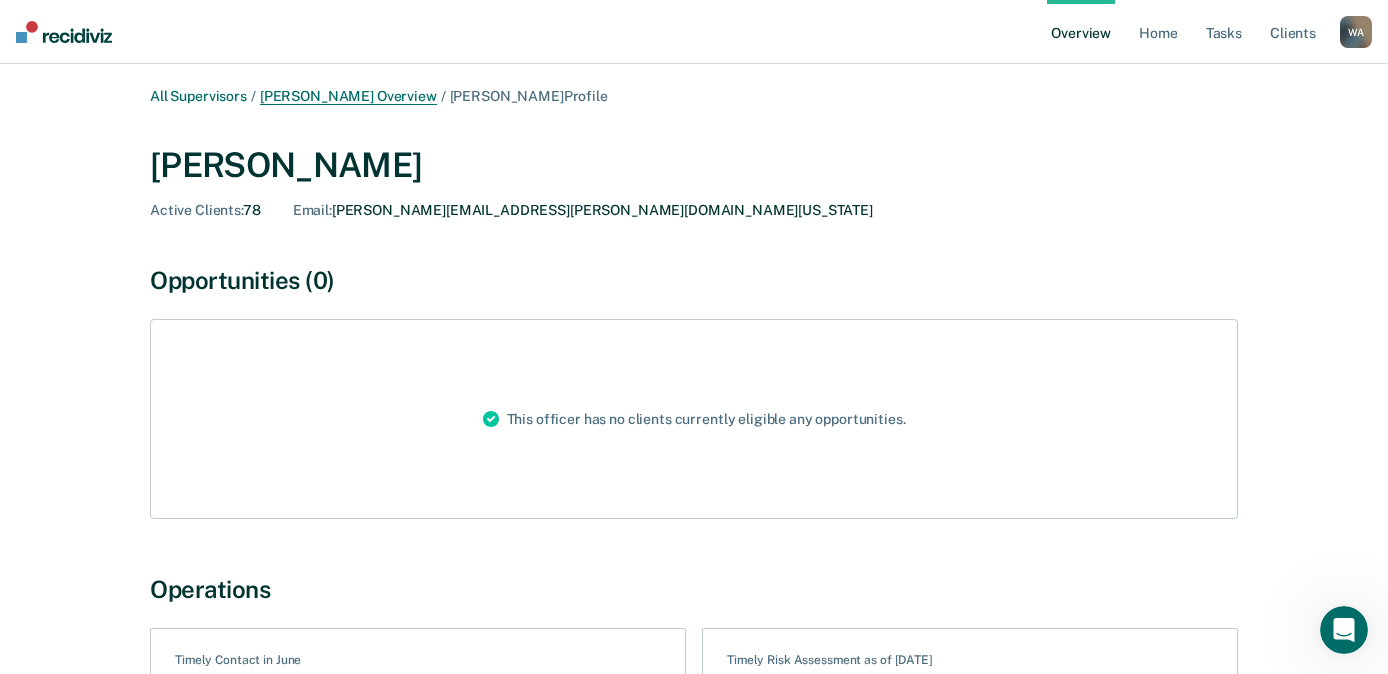 click on "[PERSON_NAME] Overview" at bounding box center (348, 96) 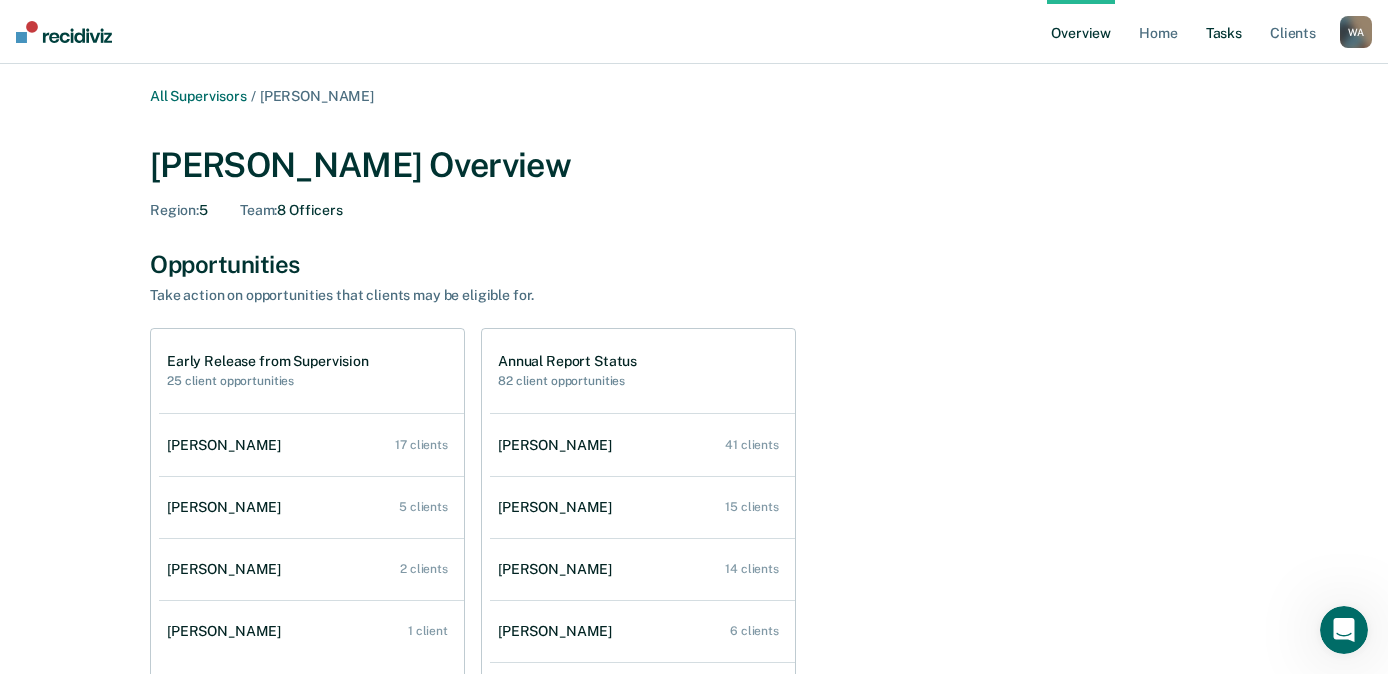click on "Tasks" at bounding box center [1224, 32] 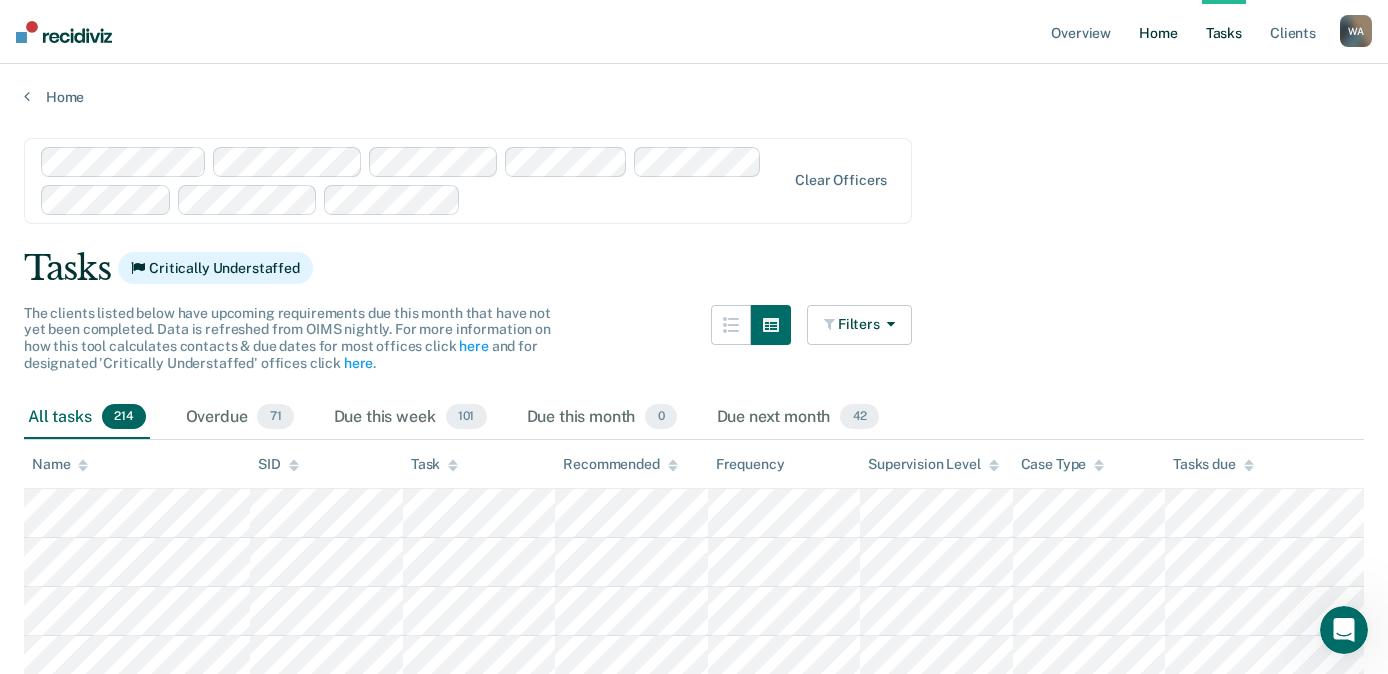 click on "Home" at bounding box center (1158, 32) 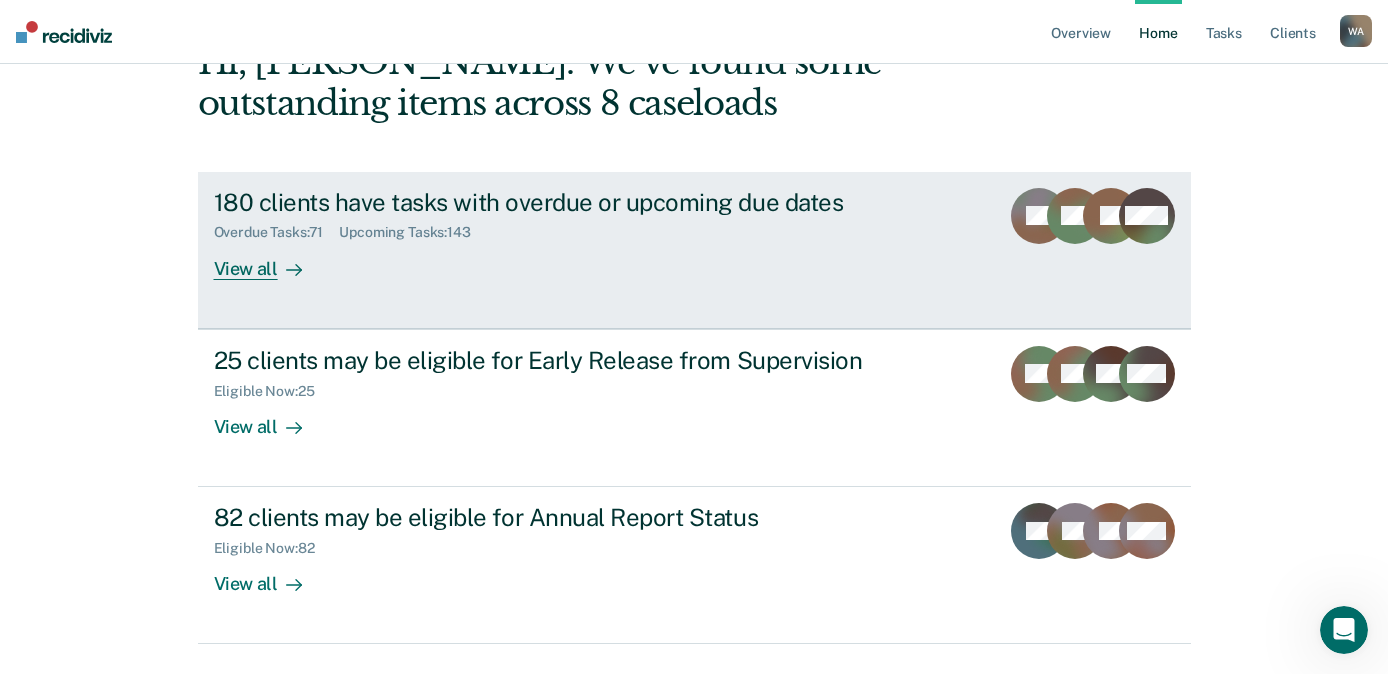 scroll, scrollTop: 200, scrollLeft: 0, axis: vertical 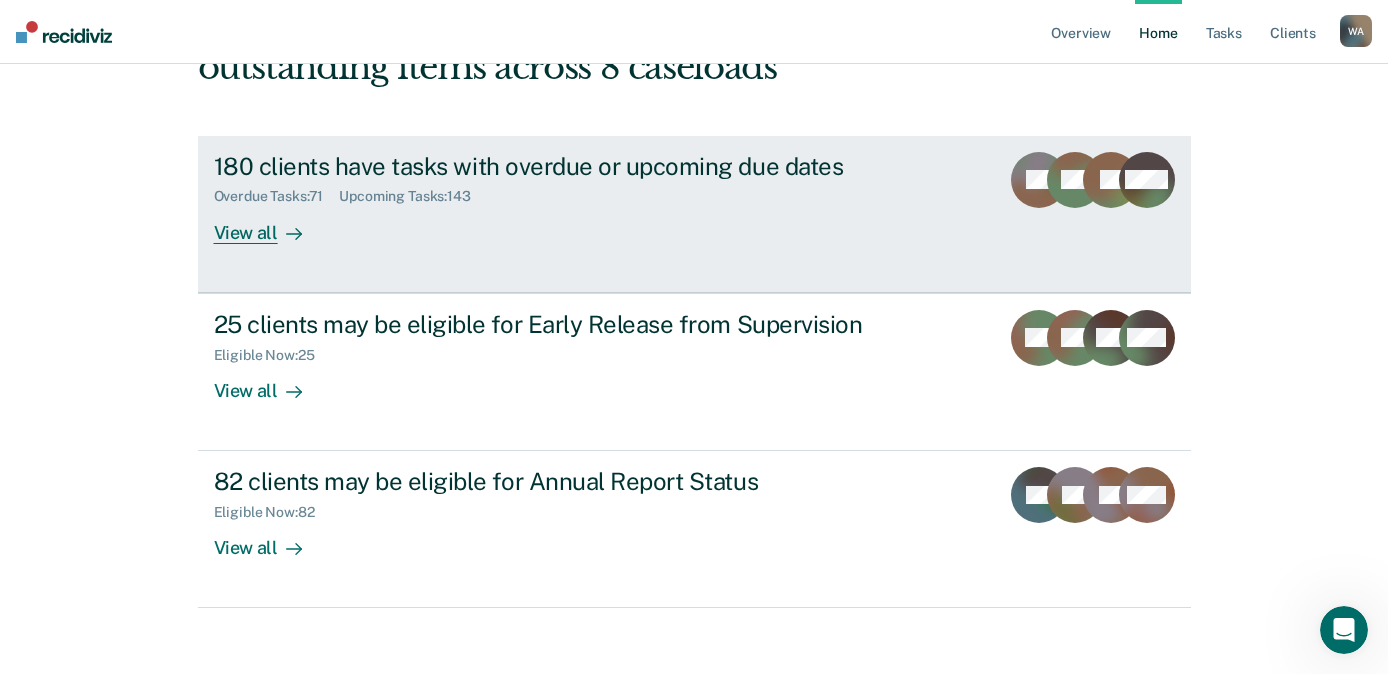click on "View all" at bounding box center [270, 224] 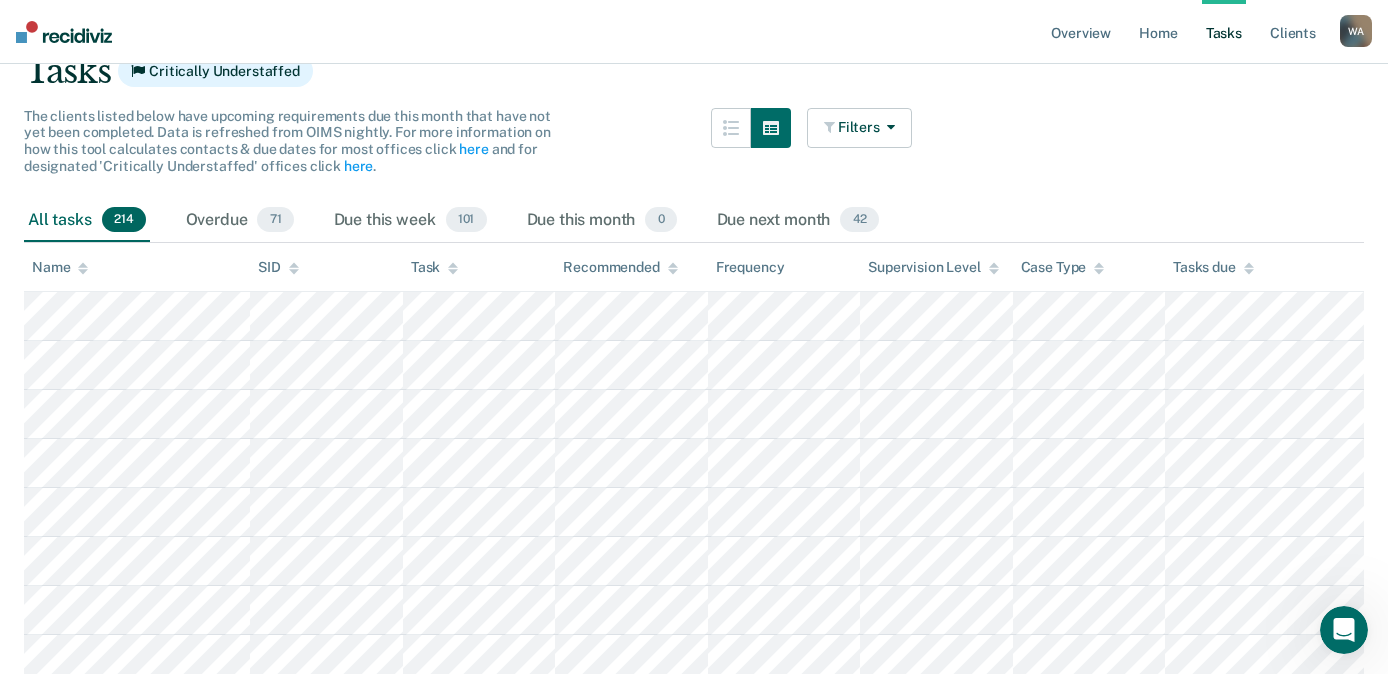 scroll, scrollTop: 0, scrollLeft: 0, axis: both 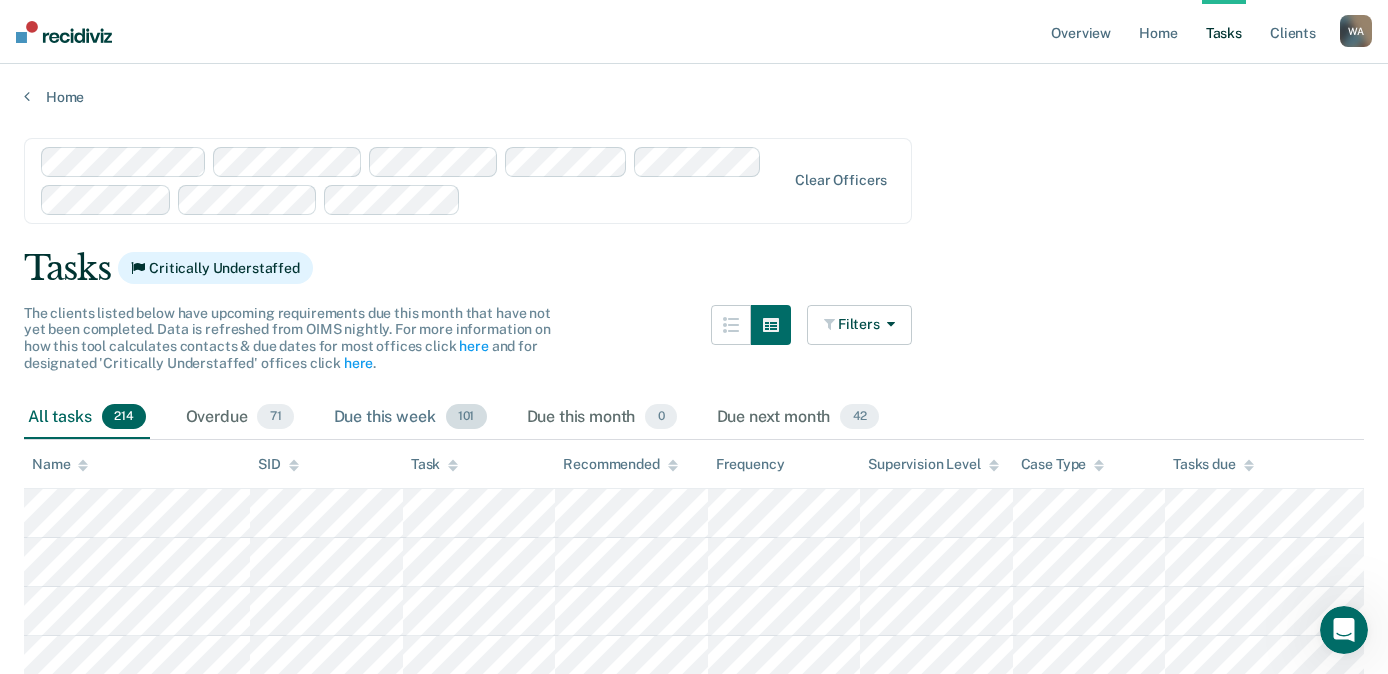 click on "101" at bounding box center (466, 417) 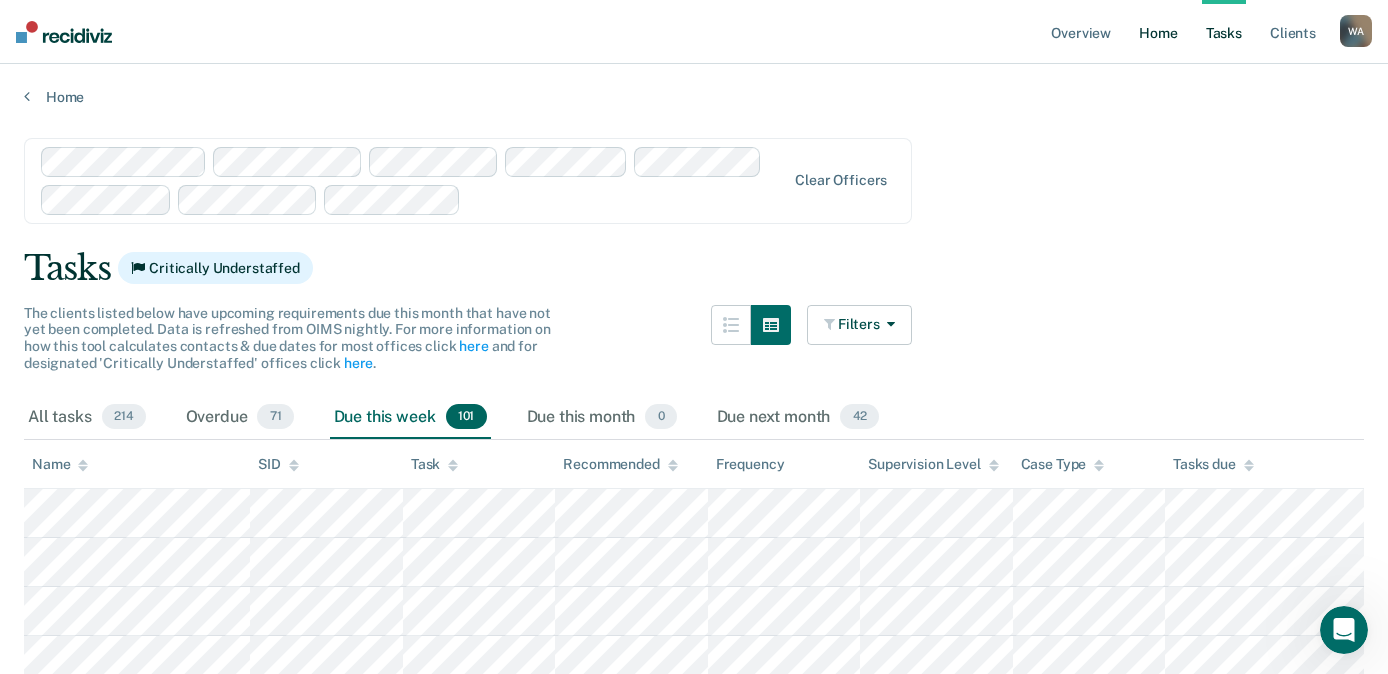 click on "Home" at bounding box center (1158, 32) 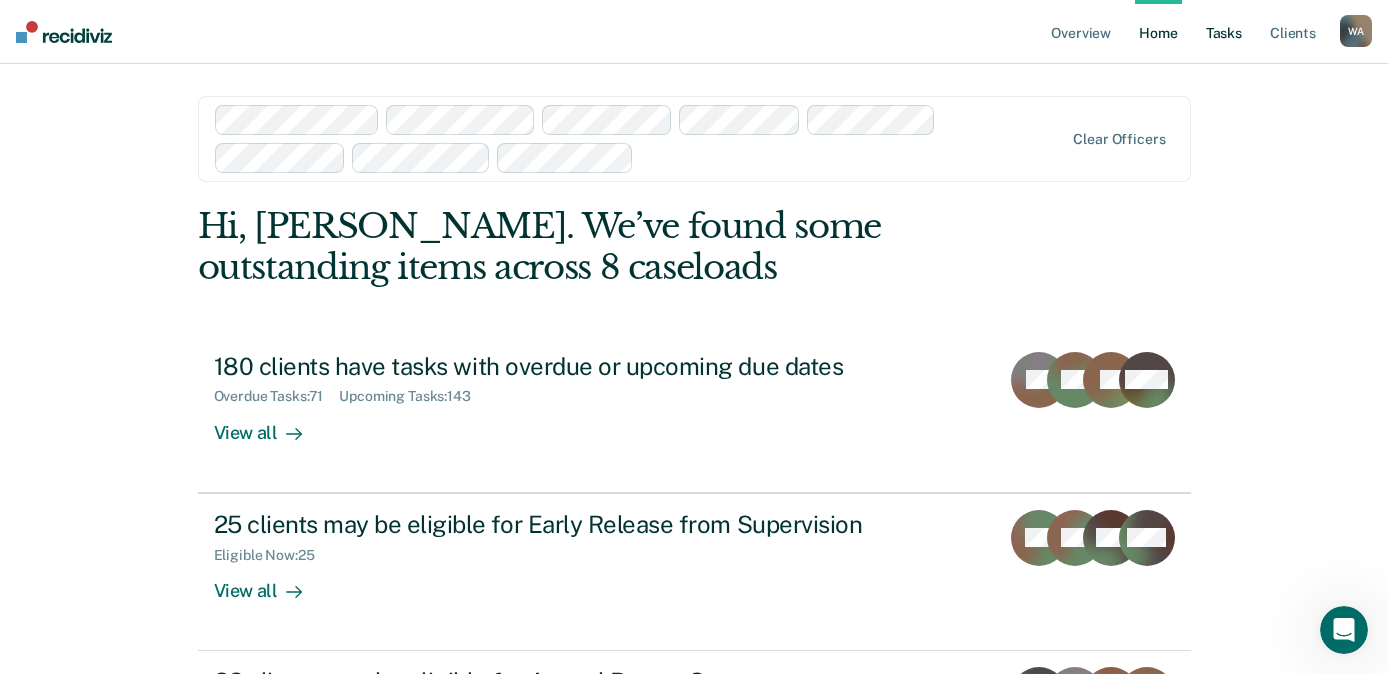 click on "Tasks" at bounding box center [1224, 32] 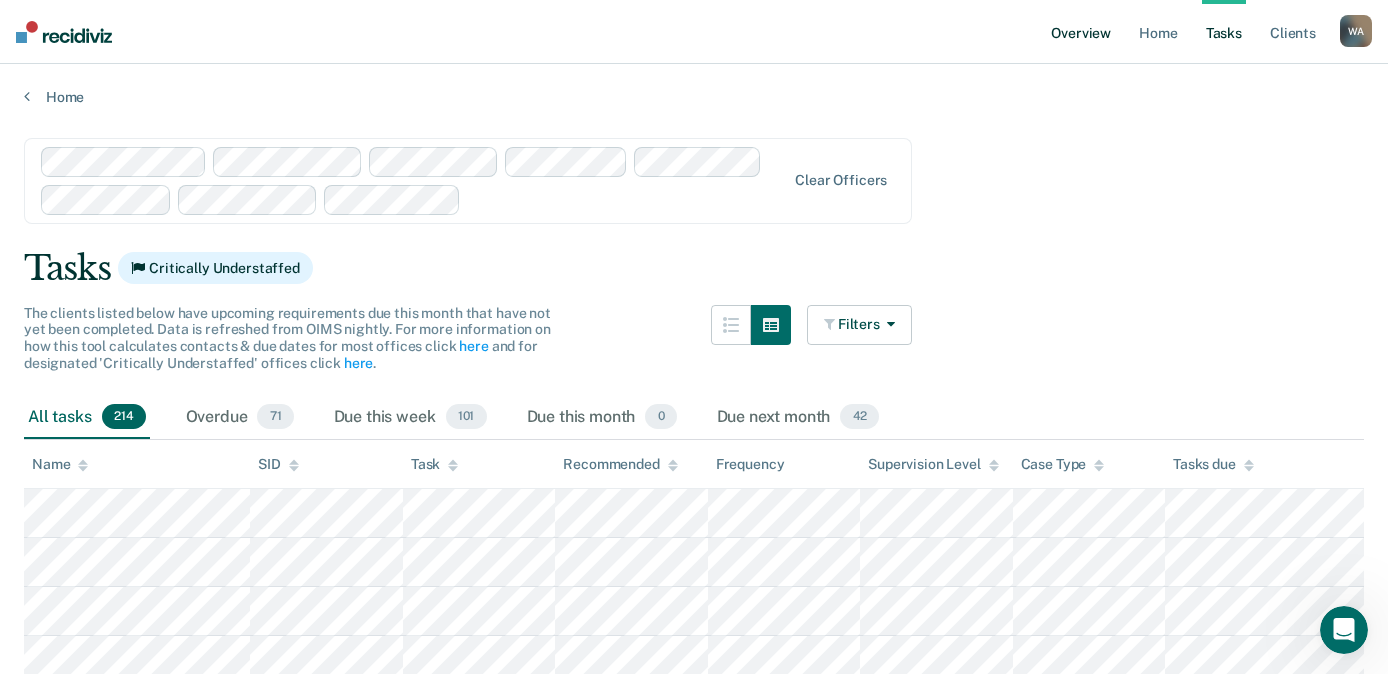 click on "Overview" at bounding box center (1081, 32) 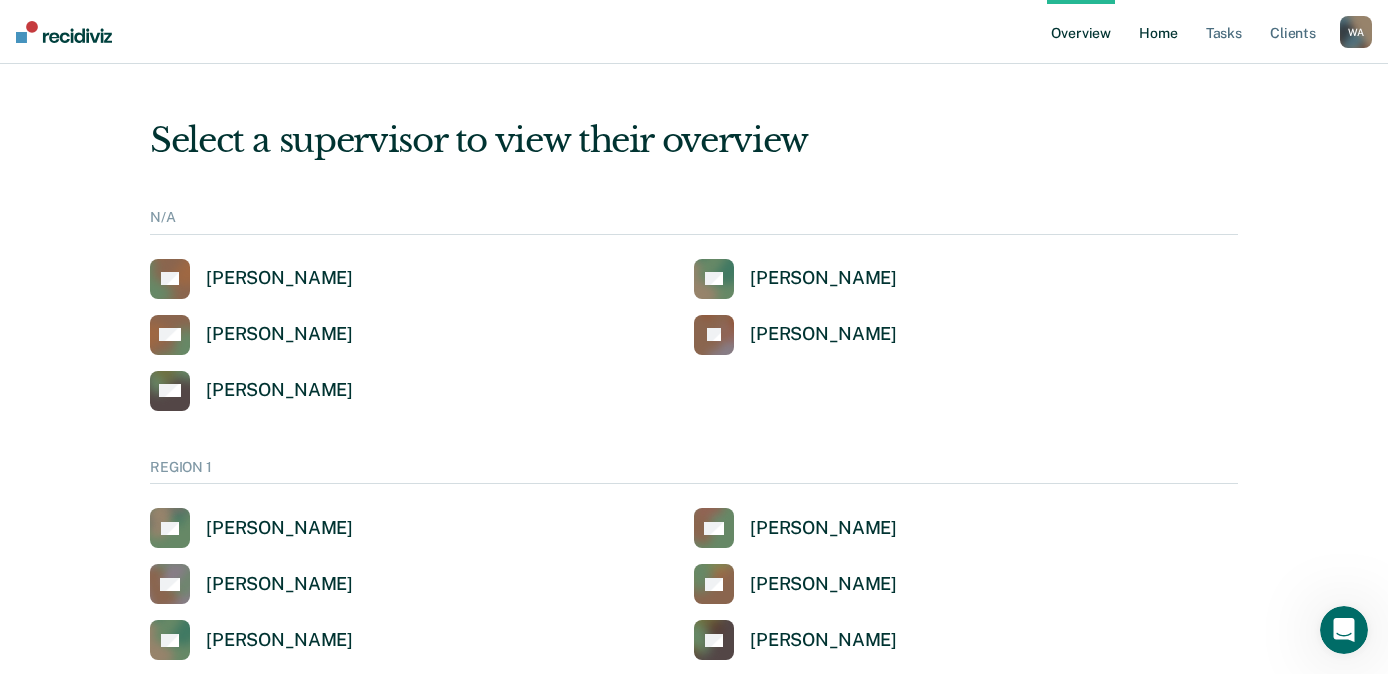 click on "Home" at bounding box center [1158, 32] 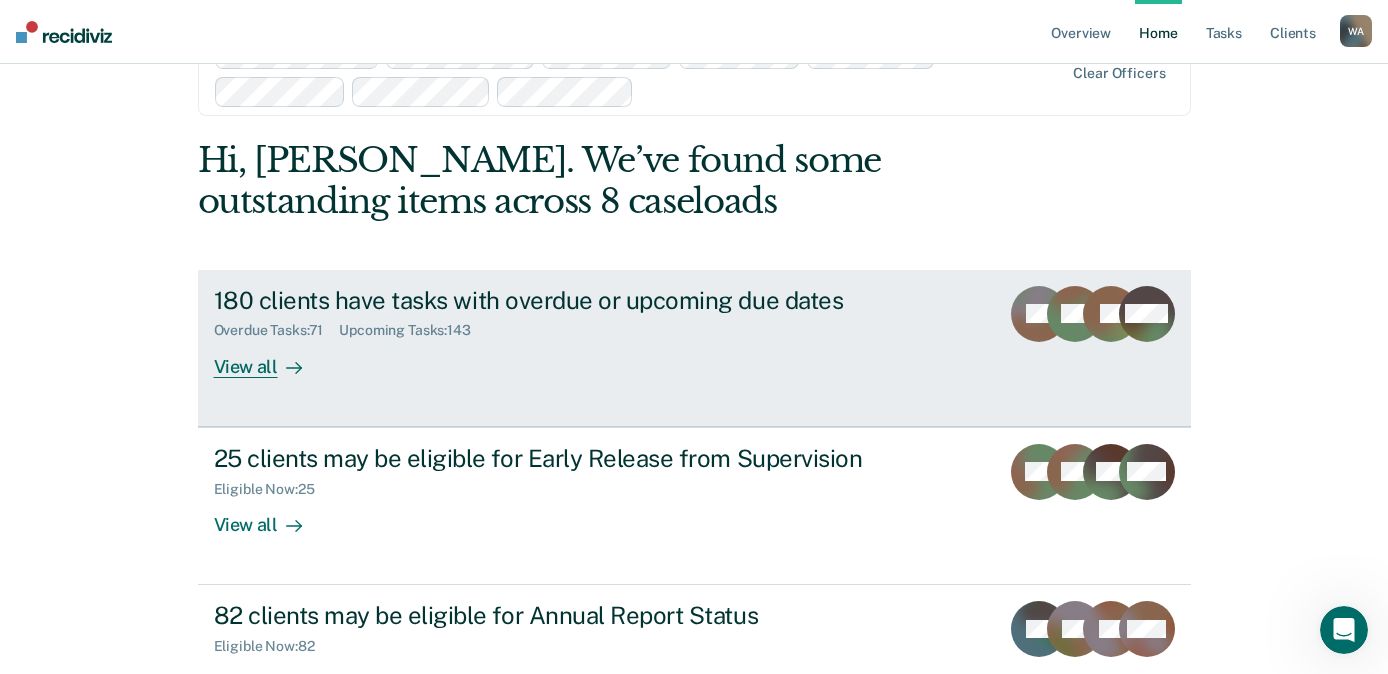 scroll, scrollTop: 200, scrollLeft: 0, axis: vertical 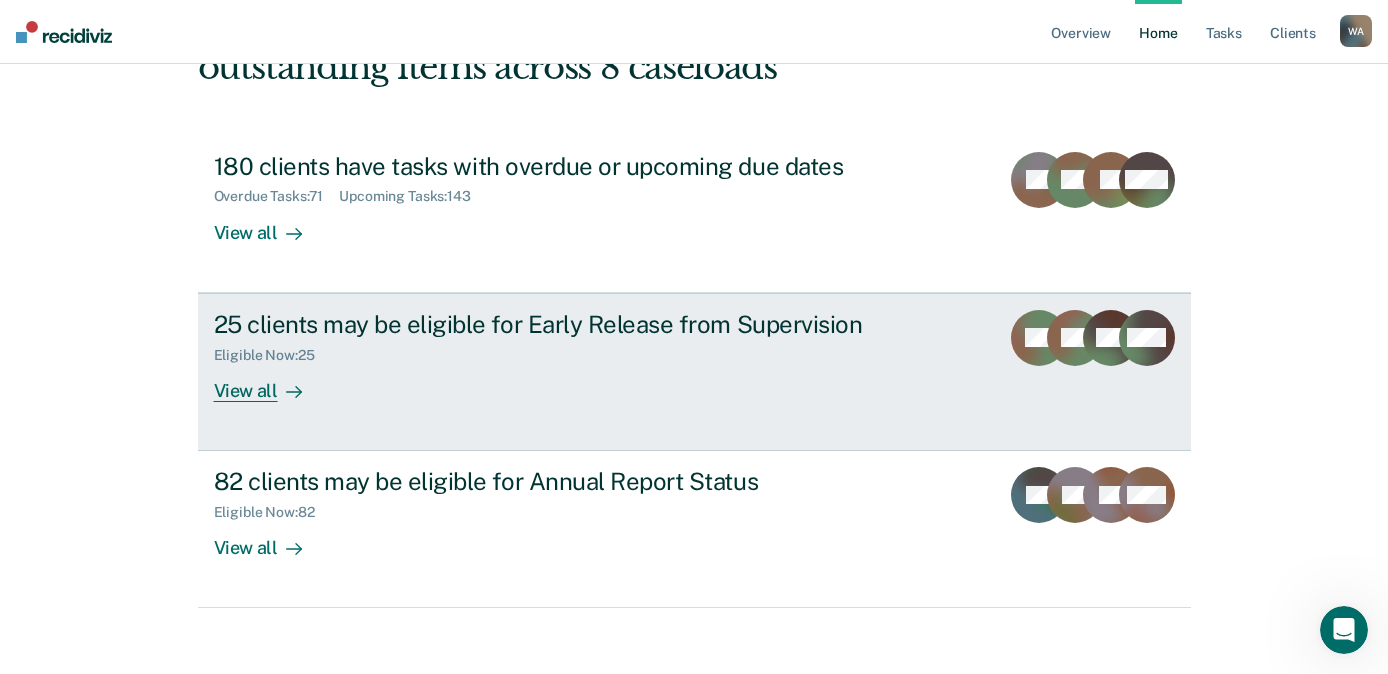 click on "View all" at bounding box center (270, 382) 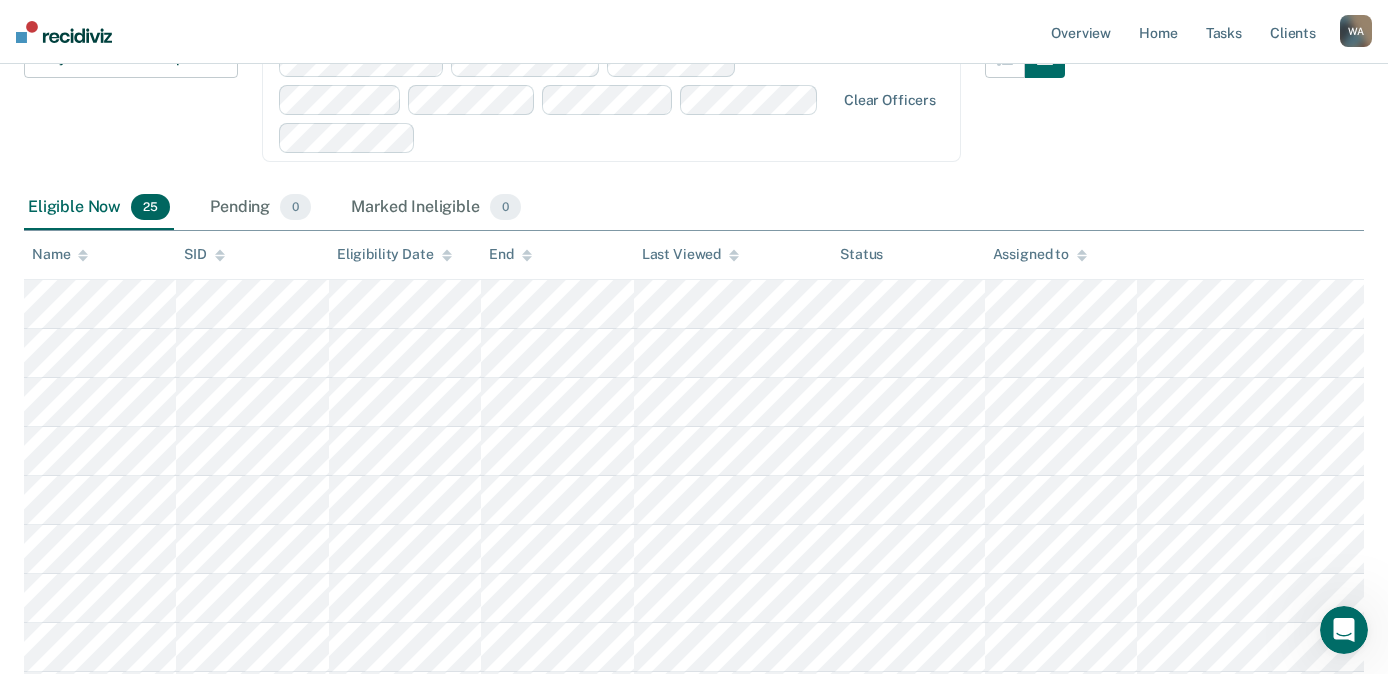 scroll, scrollTop: 200, scrollLeft: 0, axis: vertical 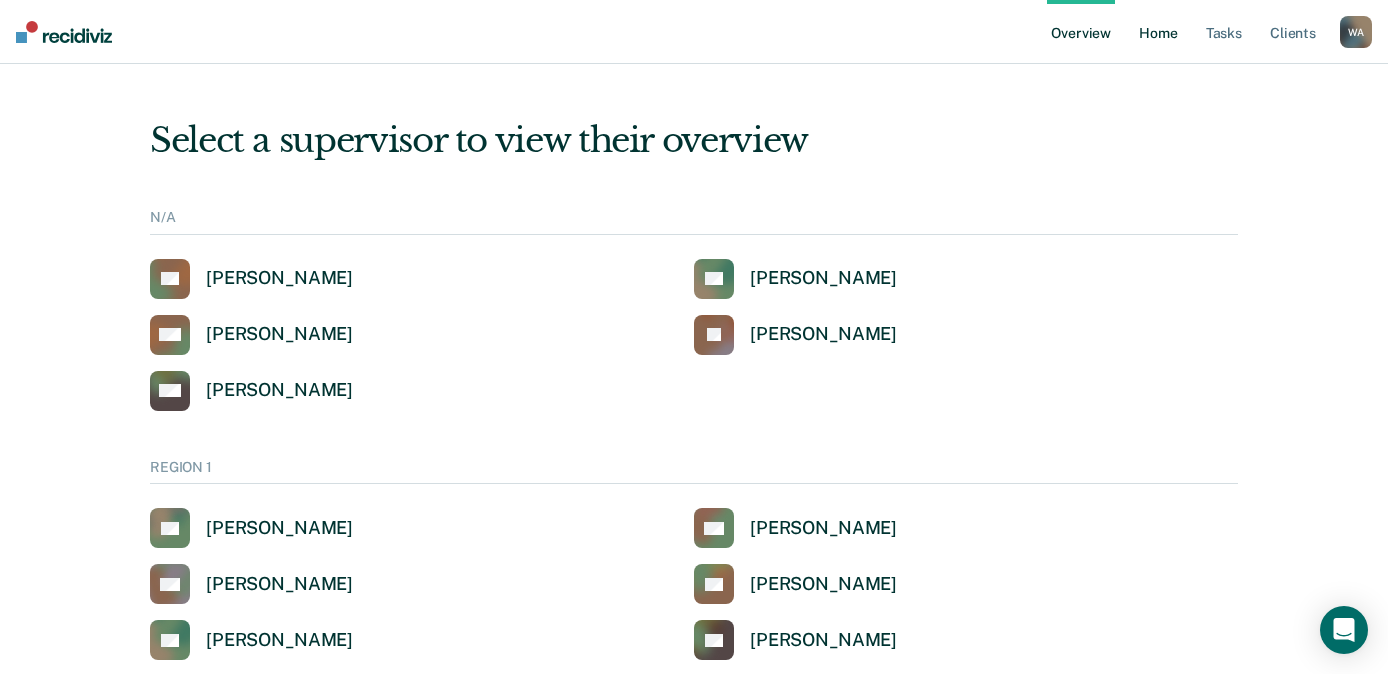 click on "Home" at bounding box center [1158, 32] 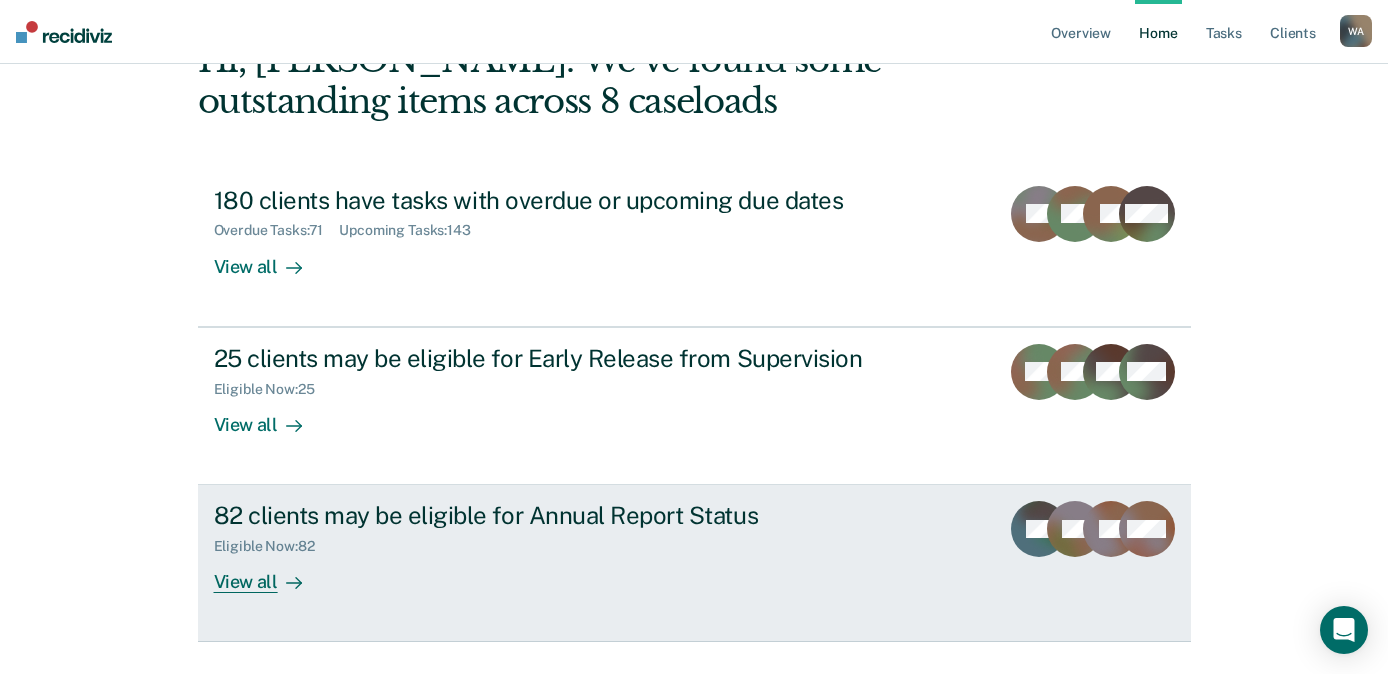 scroll, scrollTop: 200, scrollLeft: 0, axis: vertical 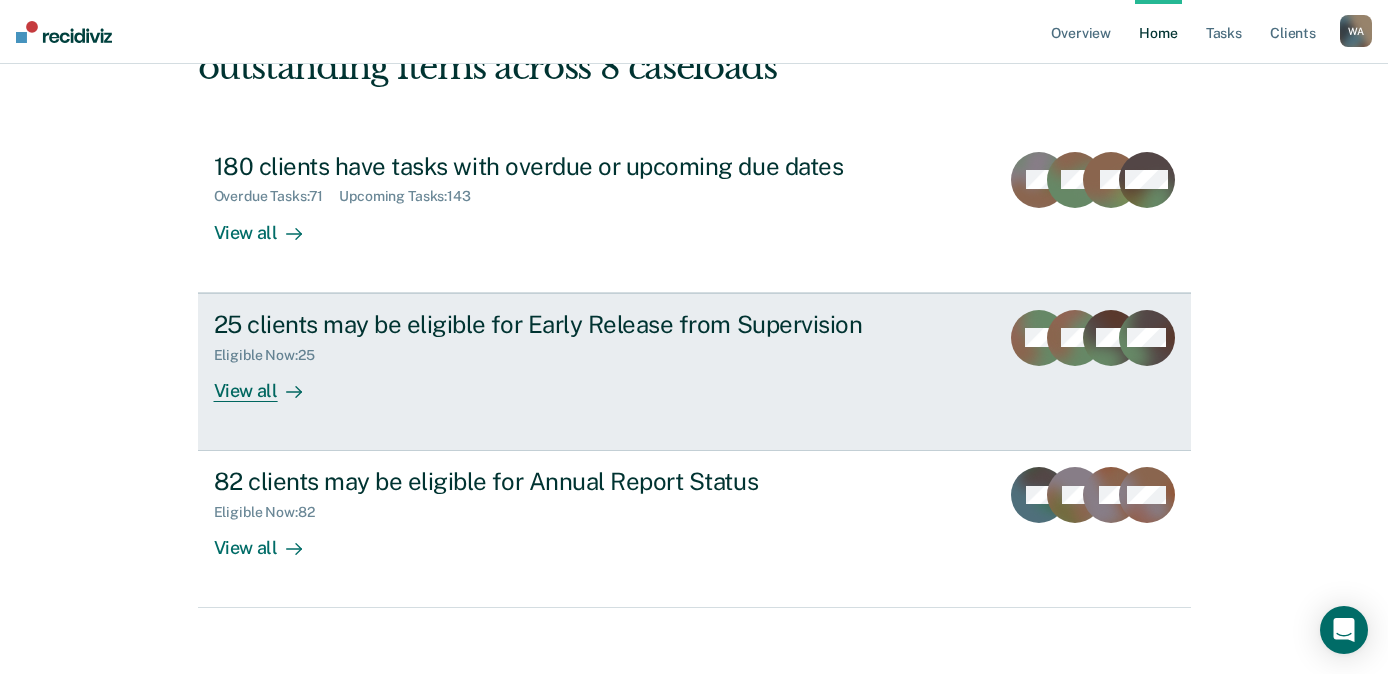 click on "25 clients may be eligible for Early Release from Supervision" at bounding box center [565, 324] 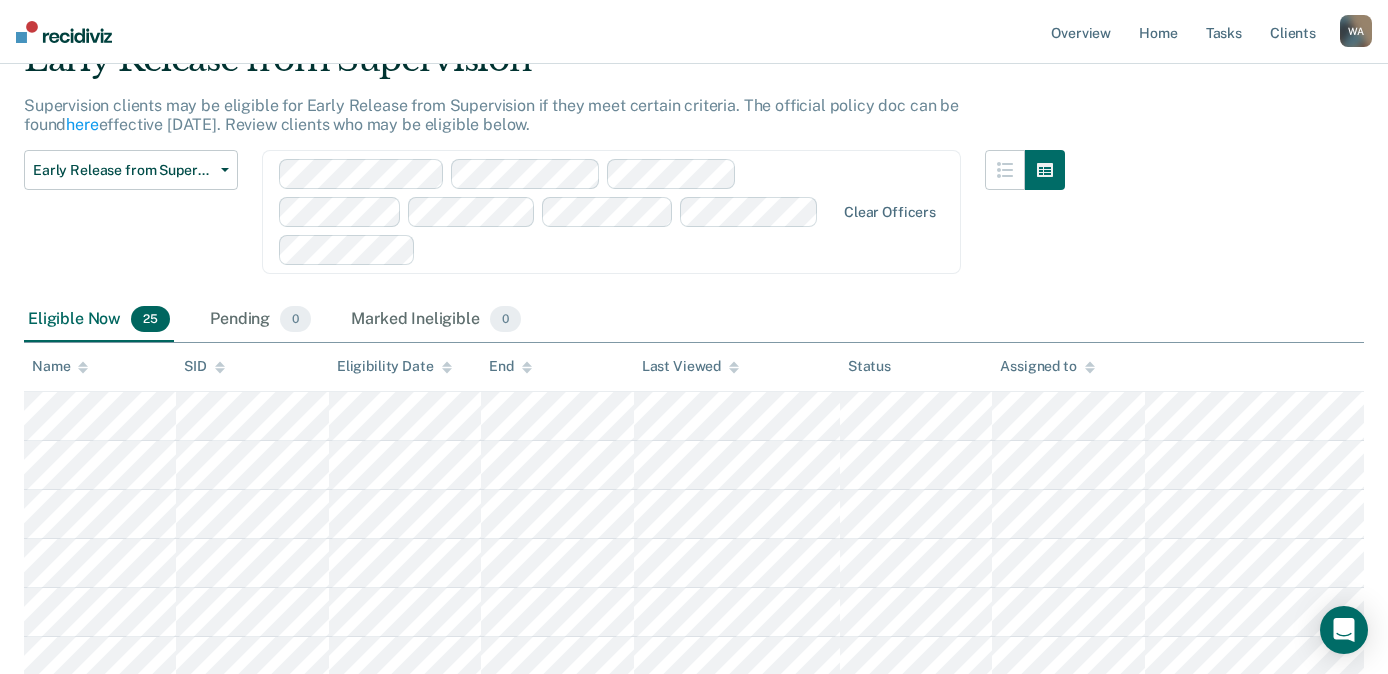 scroll, scrollTop: 100, scrollLeft: 0, axis: vertical 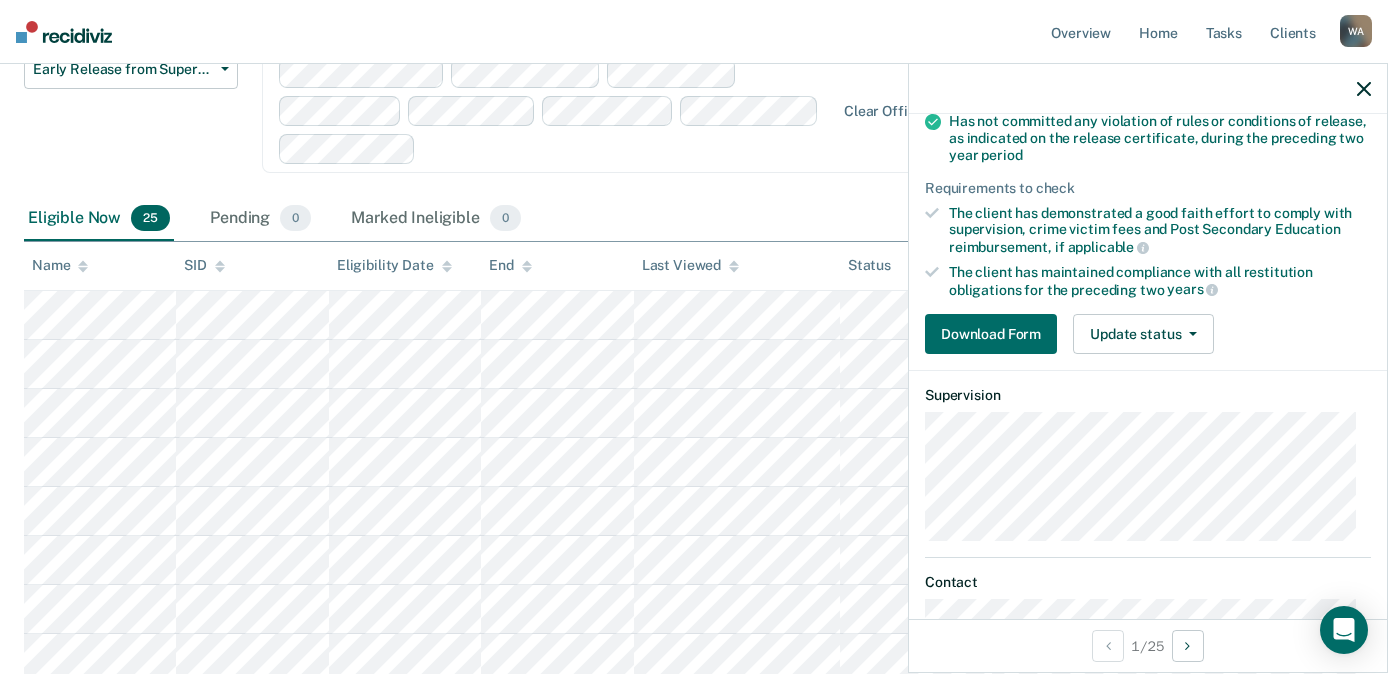 click 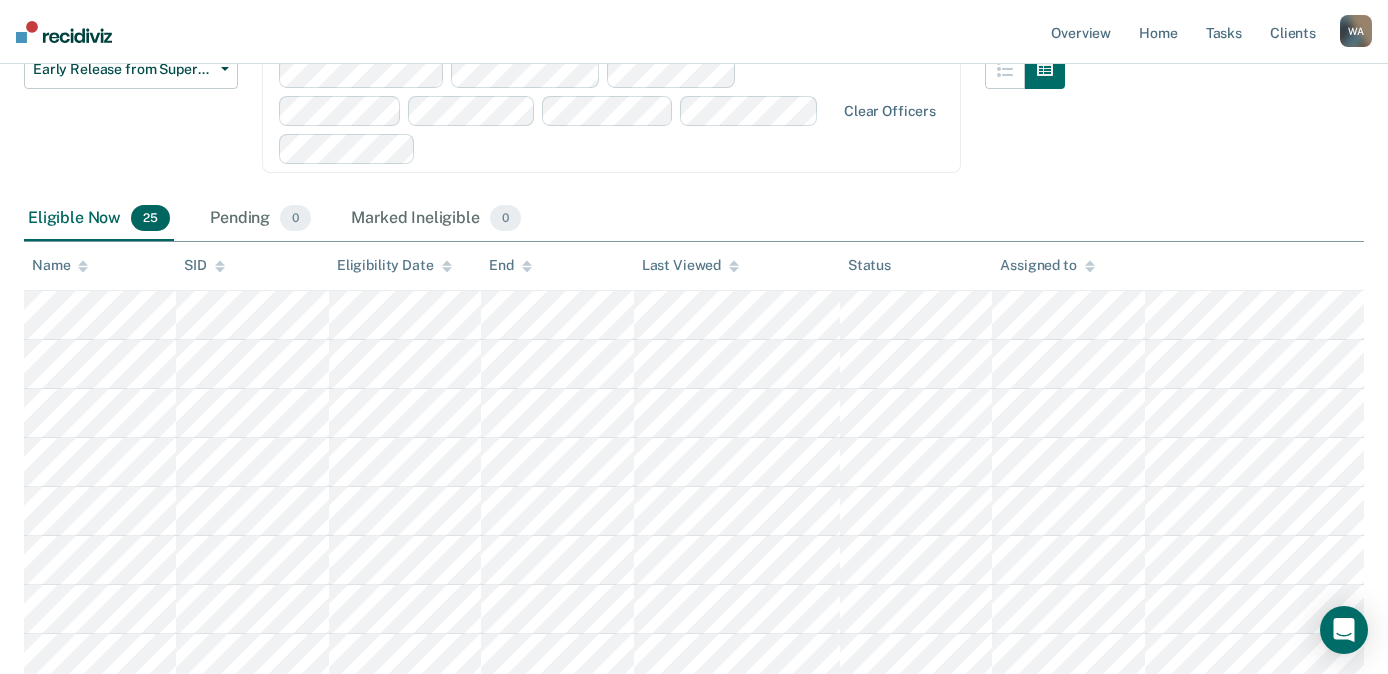 scroll, scrollTop: 0, scrollLeft: 0, axis: both 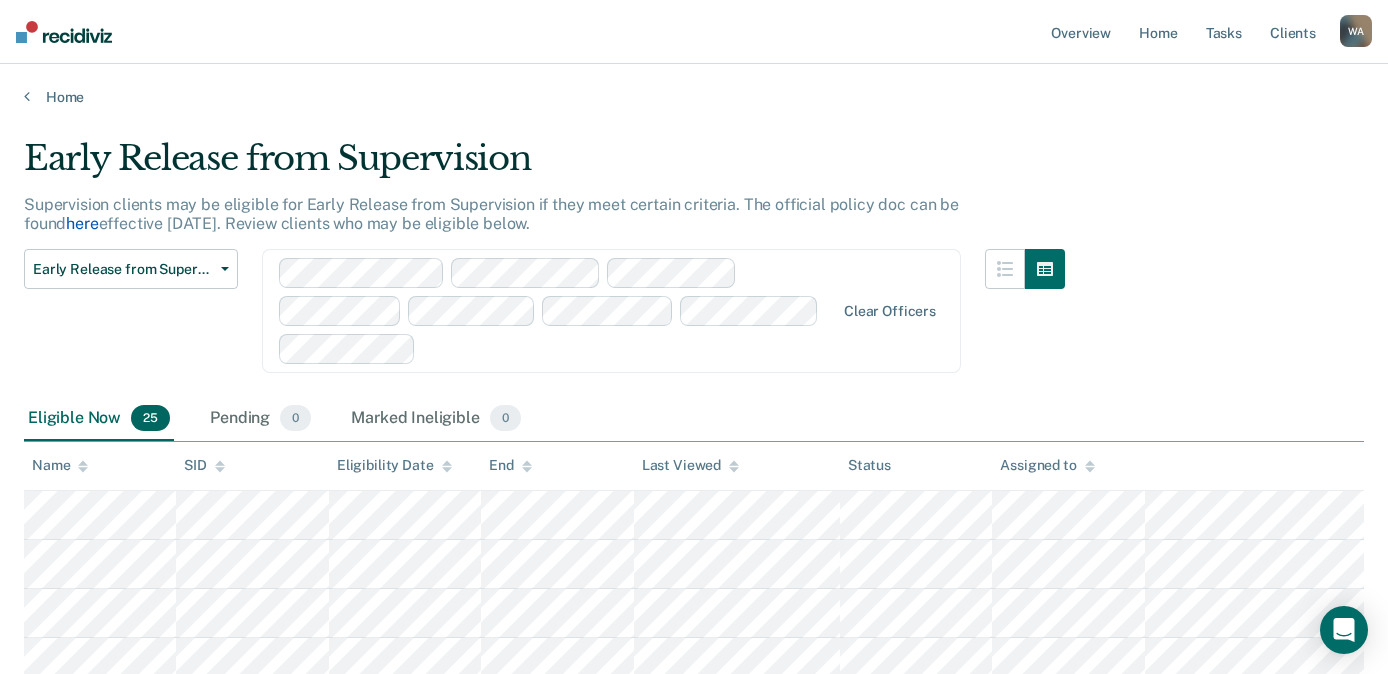 click on "here" at bounding box center (82, 223) 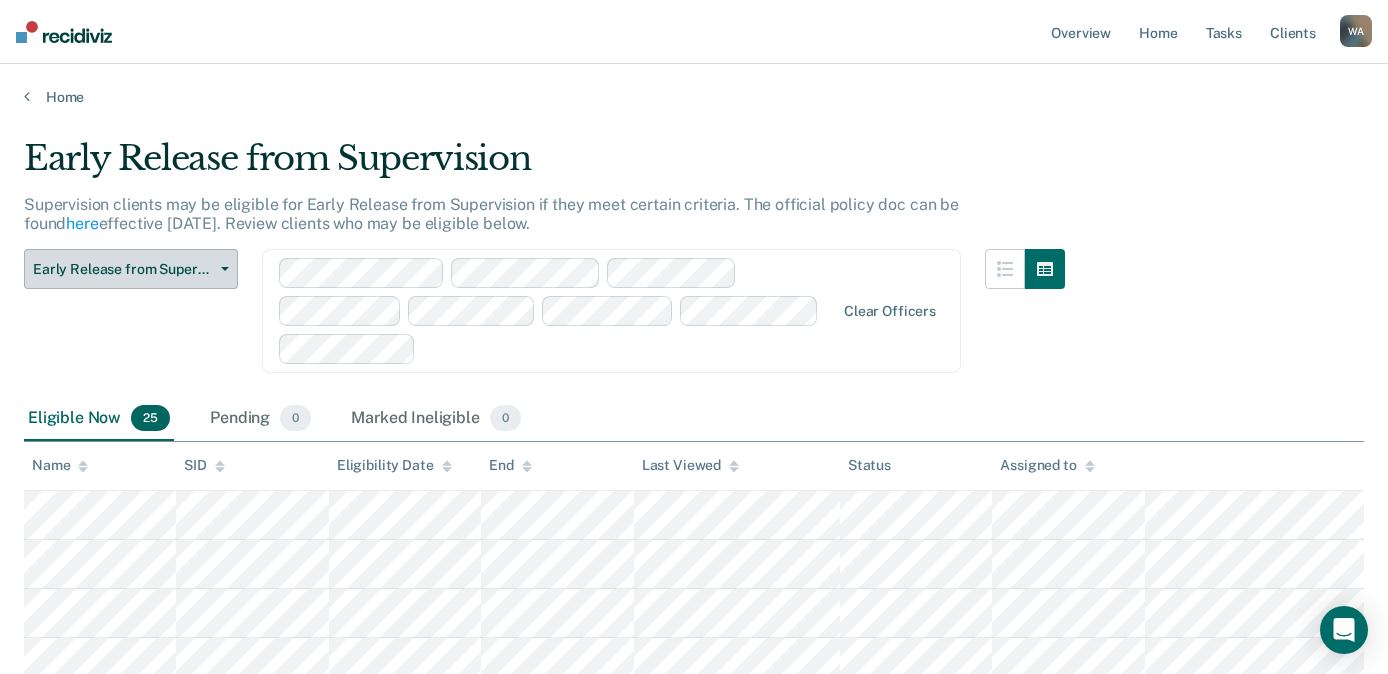 click on "Early Release from Supervision" at bounding box center (131, 269) 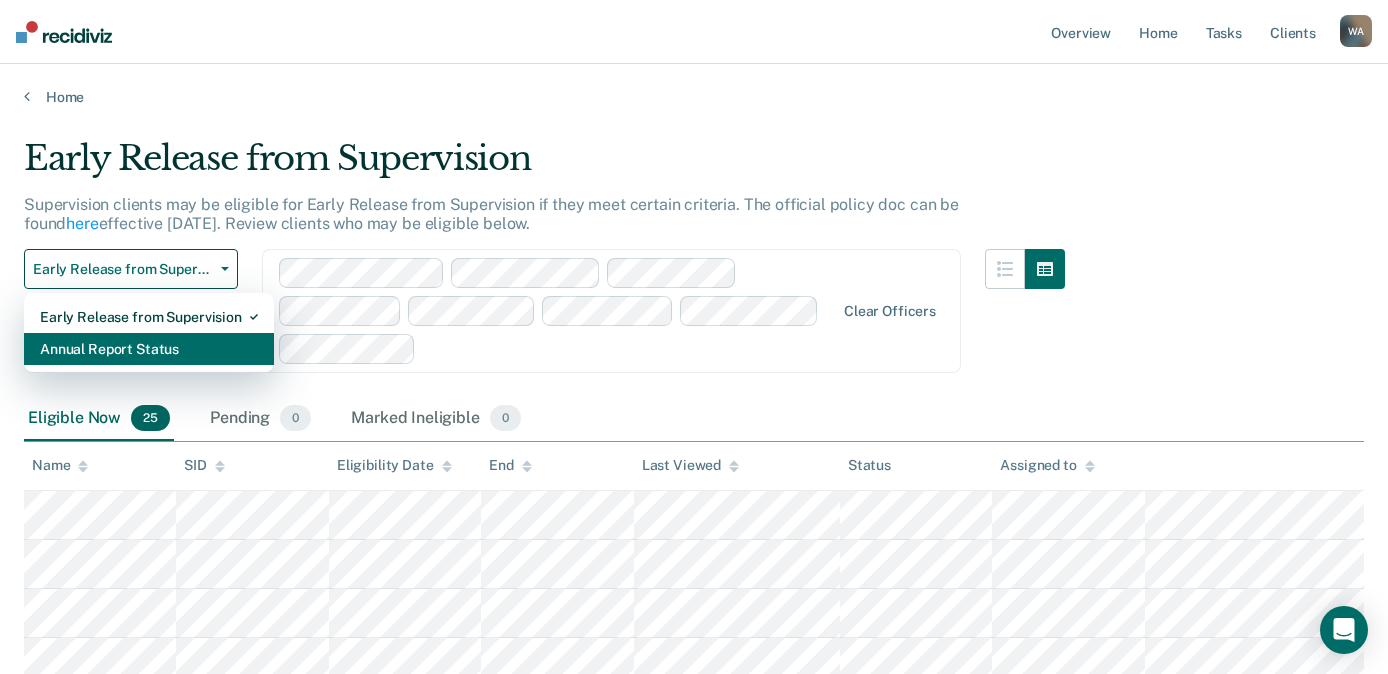click on "Annual Report Status" at bounding box center [149, 349] 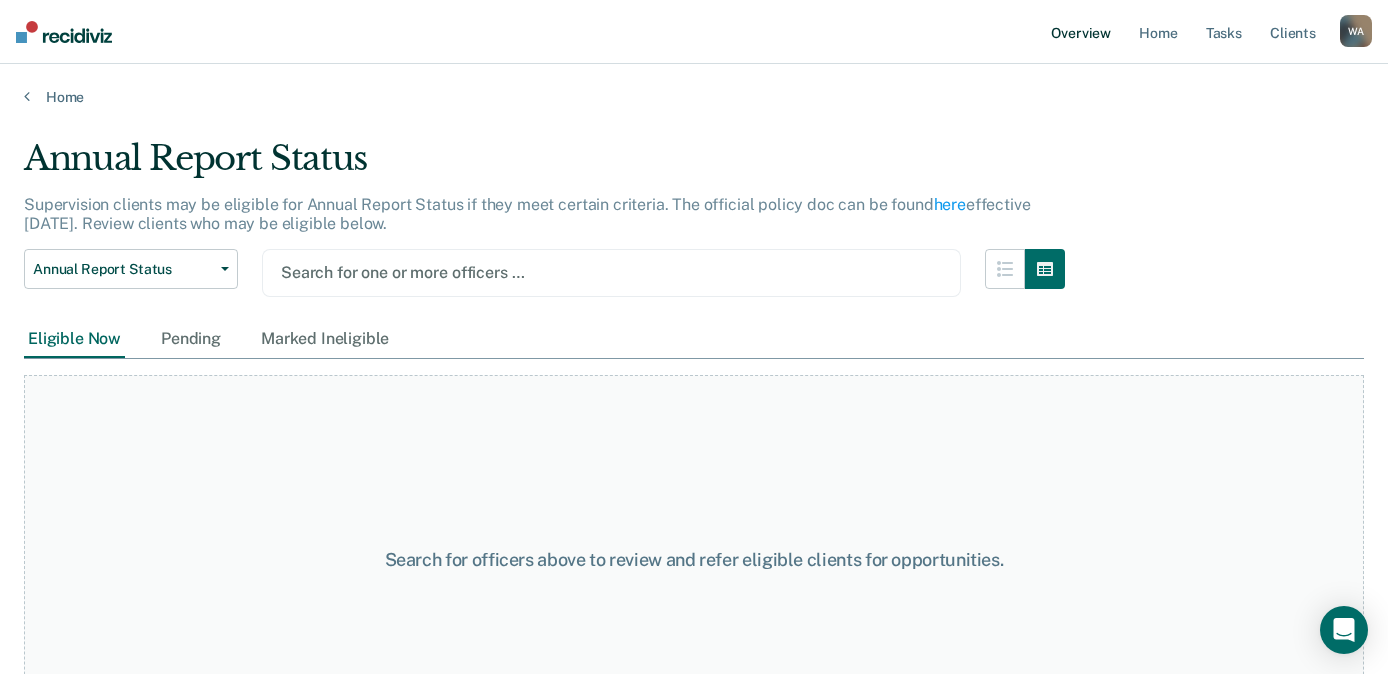 click on "Overview" at bounding box center [1081, 32] 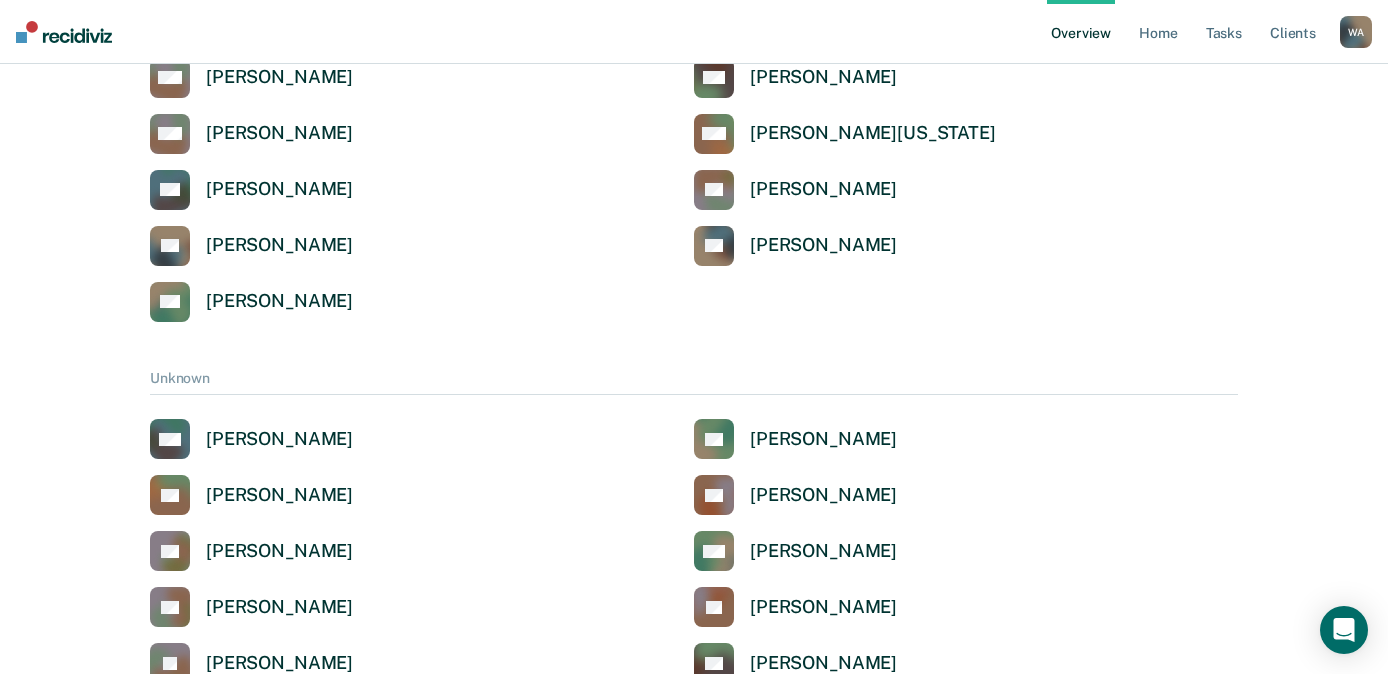 scroll, scrollTop: 7500, scrollLeft: 0, axis: vertical 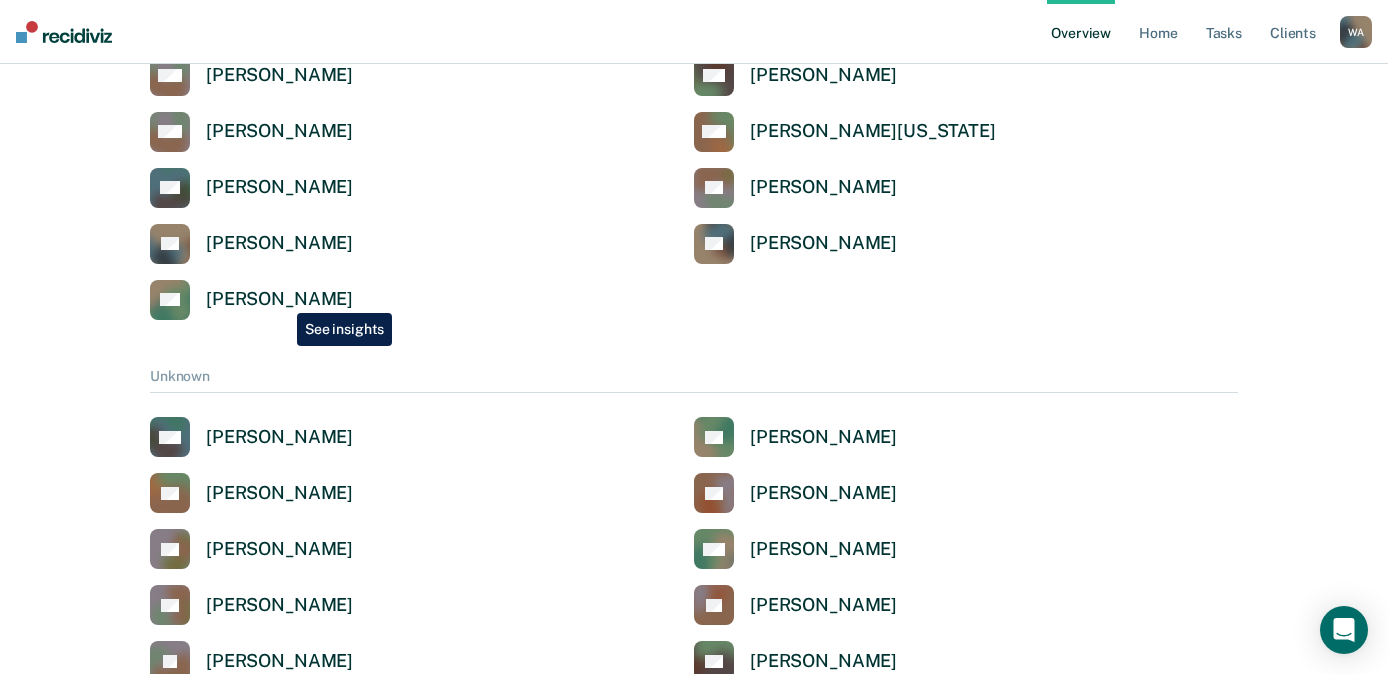 click on "[PERSON_NAME]" at bounding box center [279, 299] 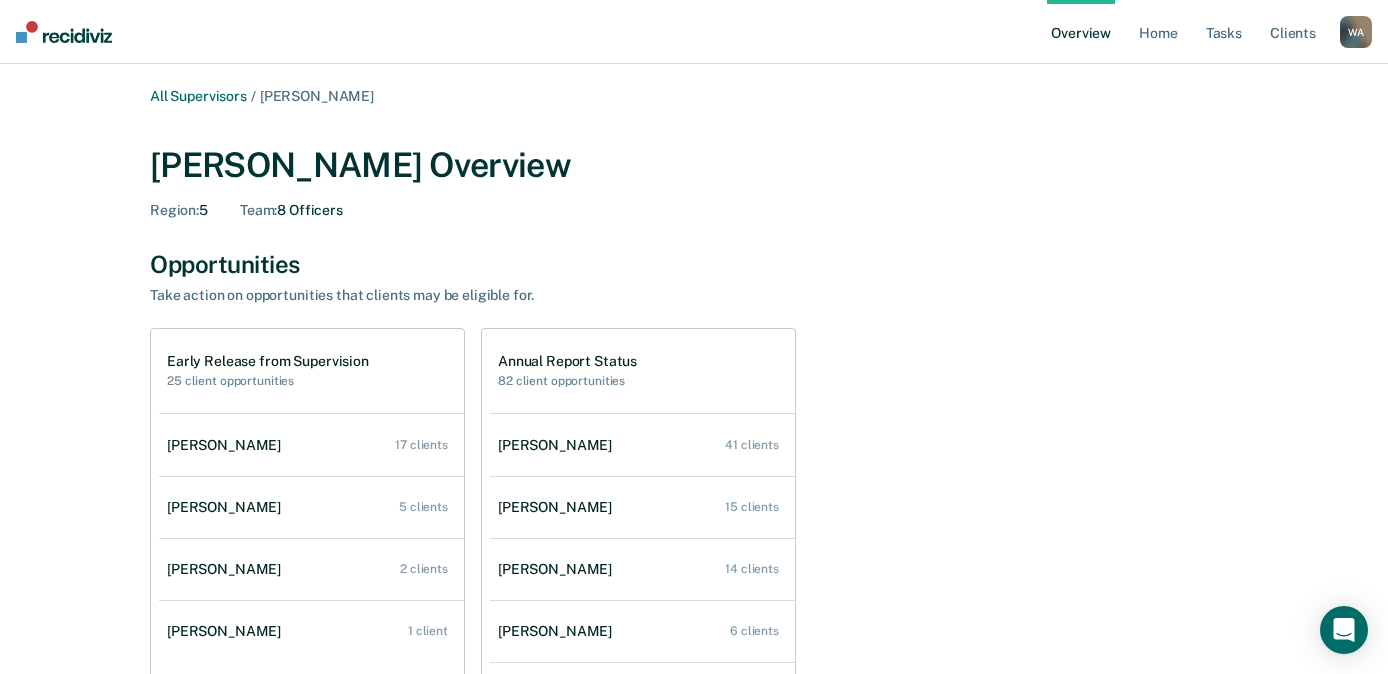 click on "W A" at bounding box center (1356, 32) 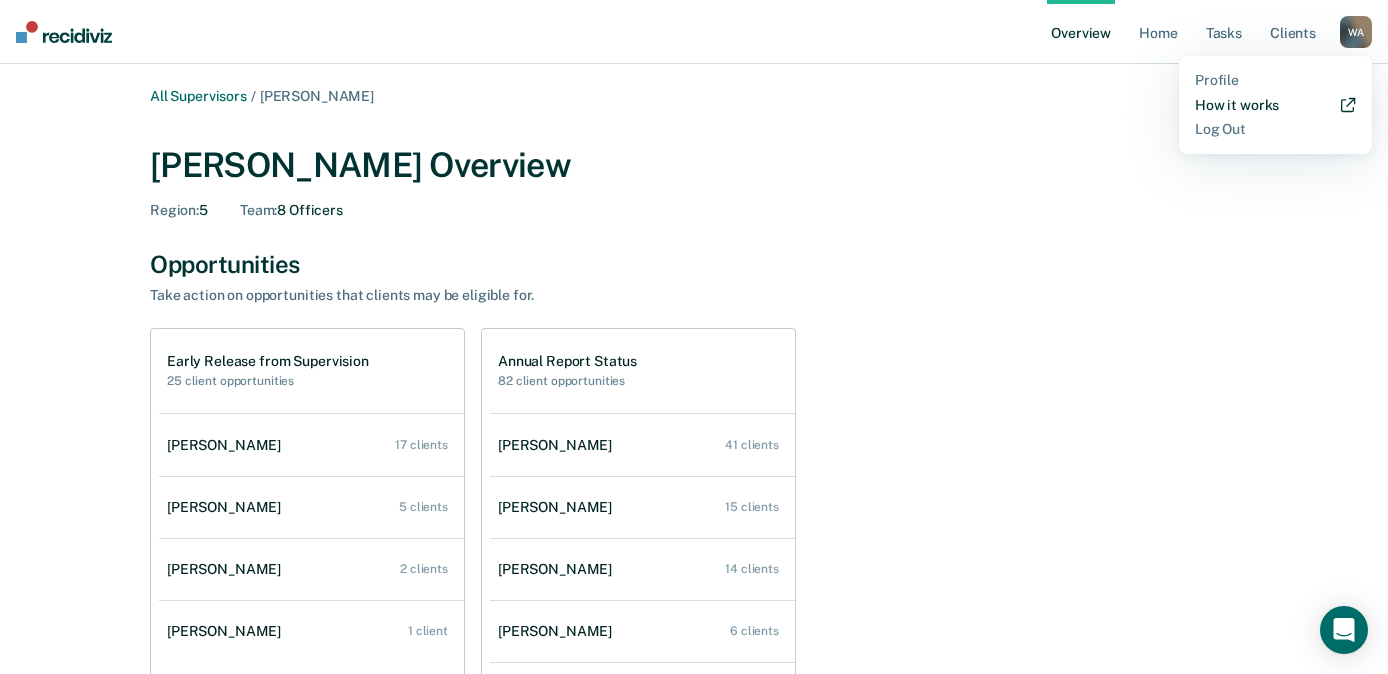 click on "How it works" at bounding box center [1275, 105] 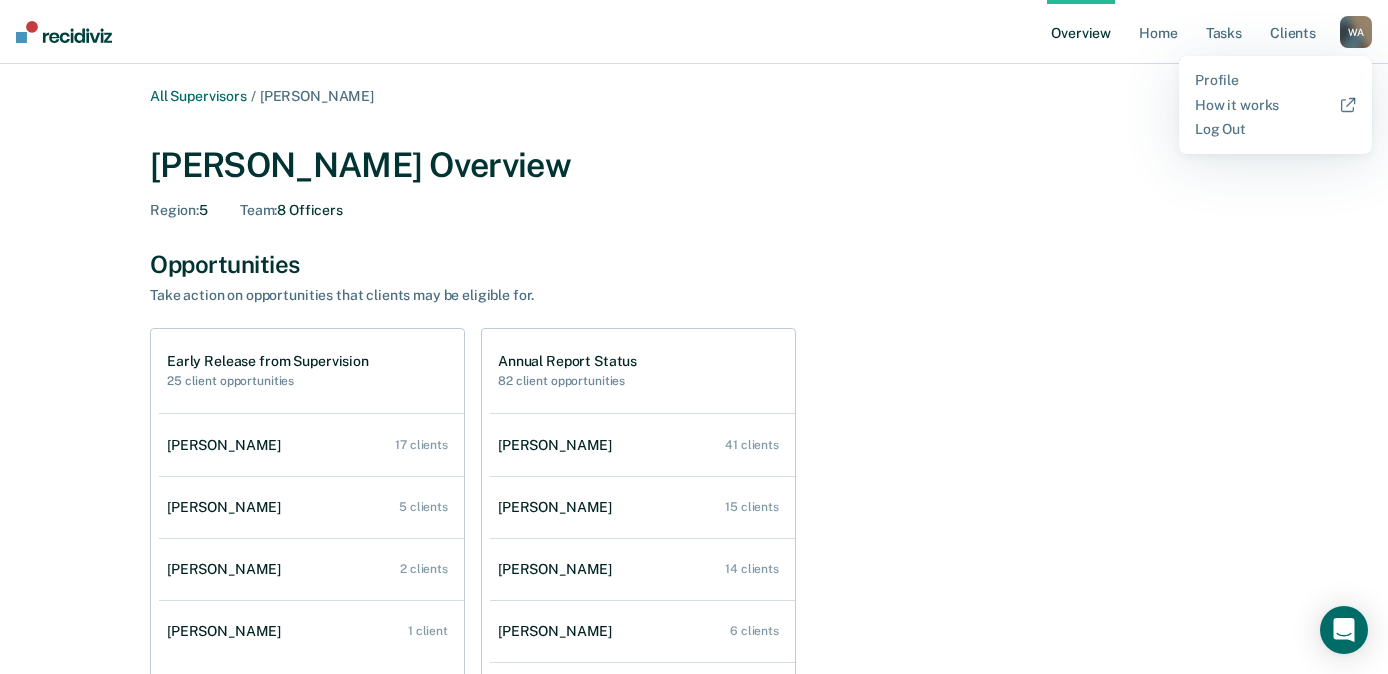 click on "All Supervisors / Wendell Allen Wendell Allen Overview Region :  5 Team :  8 Officers Opportunities Take action on opportunities that clients may be eligible for.   Early Release from Supervision 25 client opportunities Judy Ware   17 clients Sheri Minard   5 clients Sarah Petty   2 clients Wendi Roach   1 client Annual Report Status 82 client opportunities Judy Ware   41 clients Sarah Petty   15 clients Sheri Minard   14 clients Wendi Roach   6 clients Kristopher Lowrey   5 clients Brent Mcdonald   1 client Operations   How did we calculate this rate? Timely Contact Judy Ware Low Timeliness   51% Kristopher Lowrey Low Timeliness   69% Haley Porter Low Timeliness   78% Sheri Minard   84% William Wheeless   86% Wendi Roach   91% Brent Mcdonald   98% Sarah Petty   100% Timely Risk Assessment Judy Ware Low Timeliness   0% William Wheeless Low Timeliness   29% Kristopher Lowrey Low Timeliness   39% Sarah Petty Low Timeliness   45% Wendi Roach Low Timeliness   79% Brent Mcdonald   95% Sheri Minard   96%   100%" at bounding box center [694, 697] 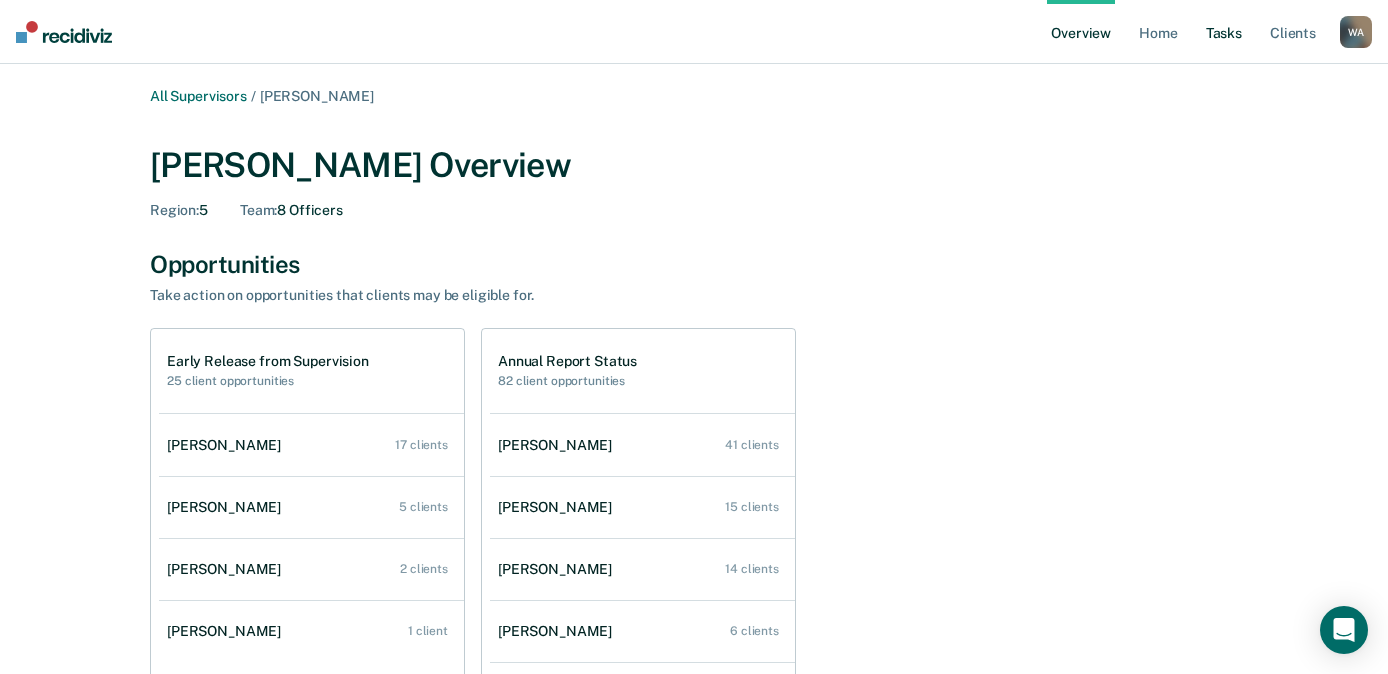 click on "Tasks" at bounding box center [1224, 32] 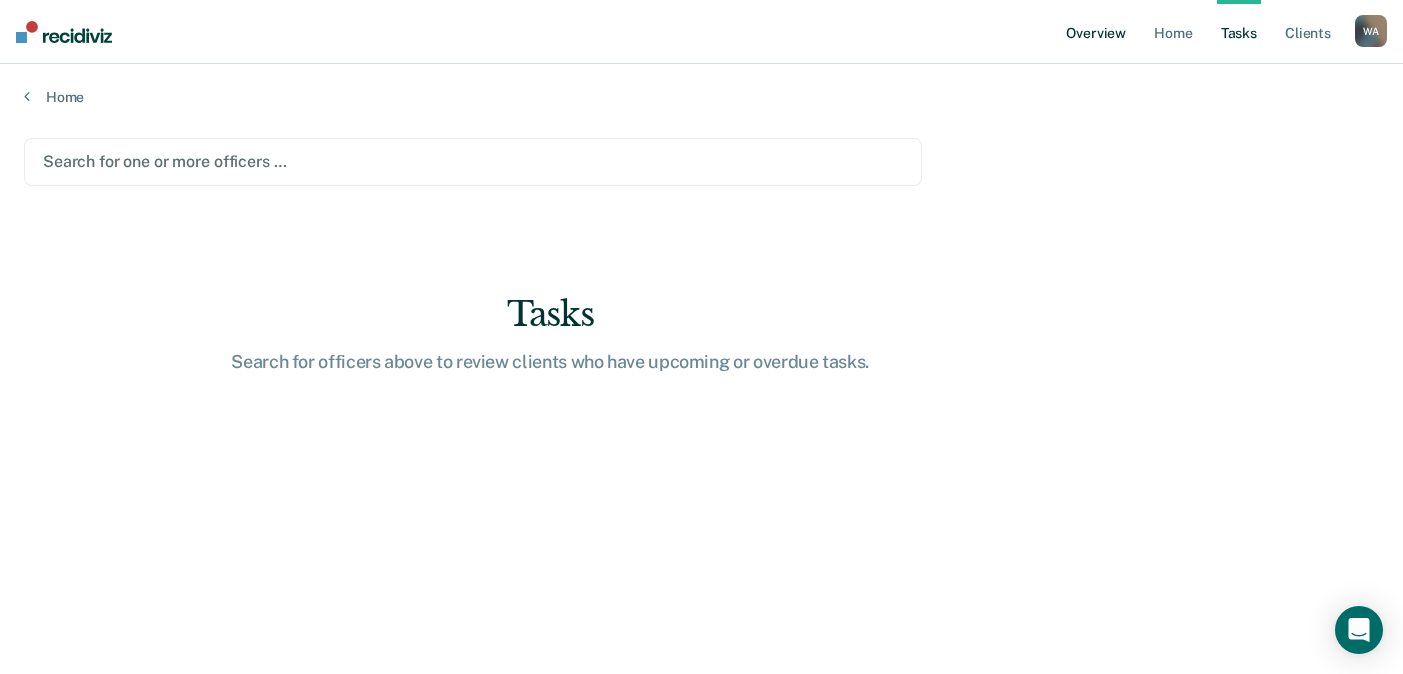 click on "Overview" at bounding box center (1096, 32) 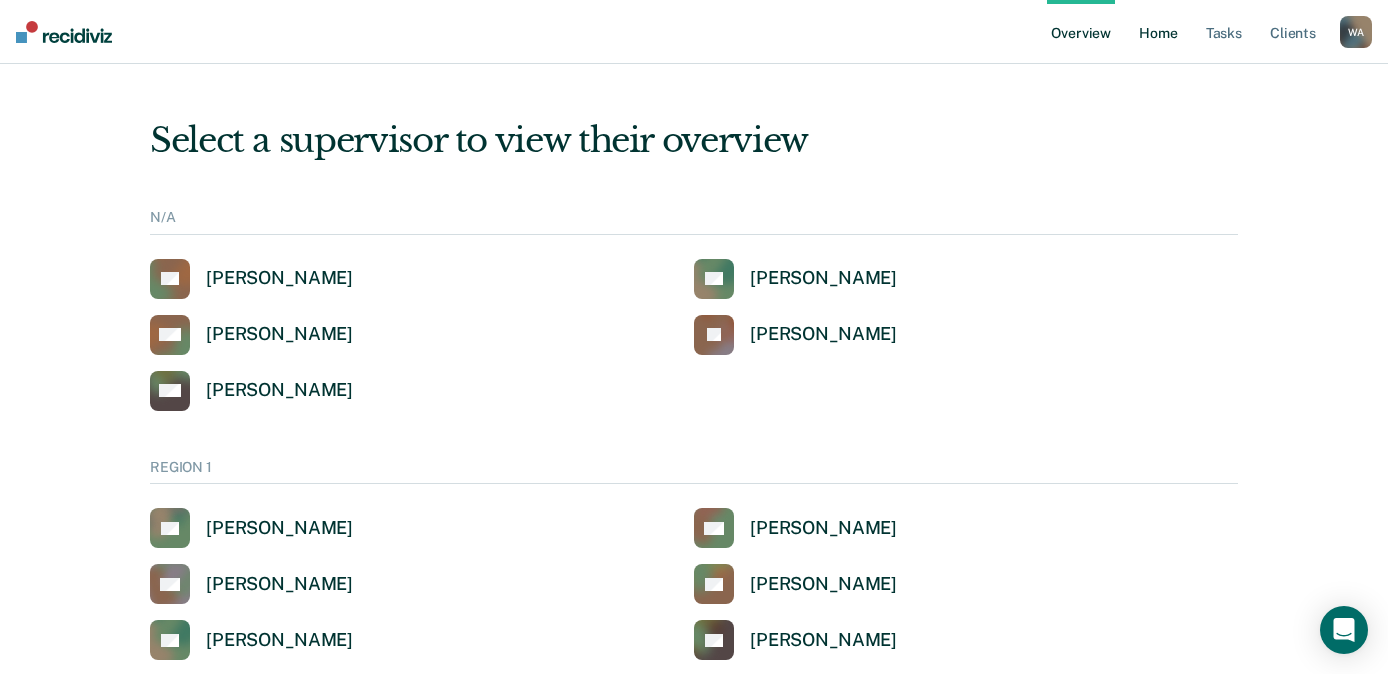 click on "Home" at bounding box center (1158, 32) 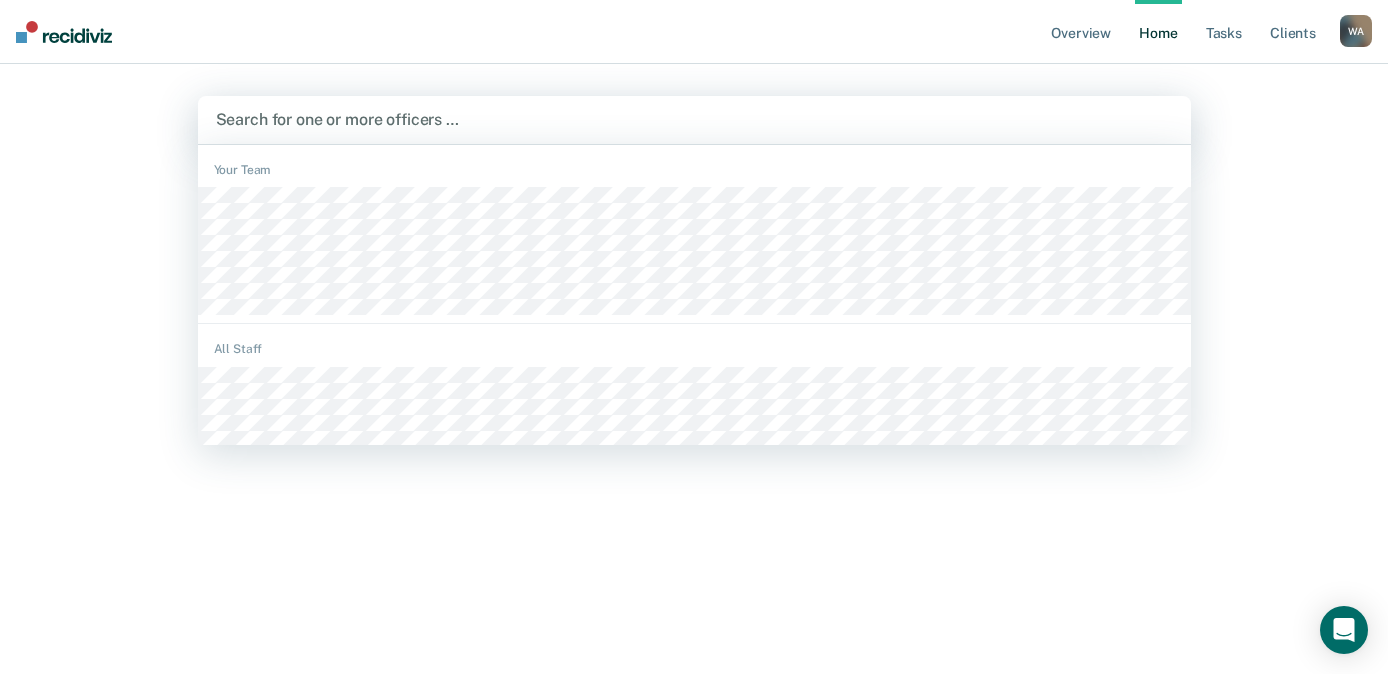 click at bounding box center (694, 119) 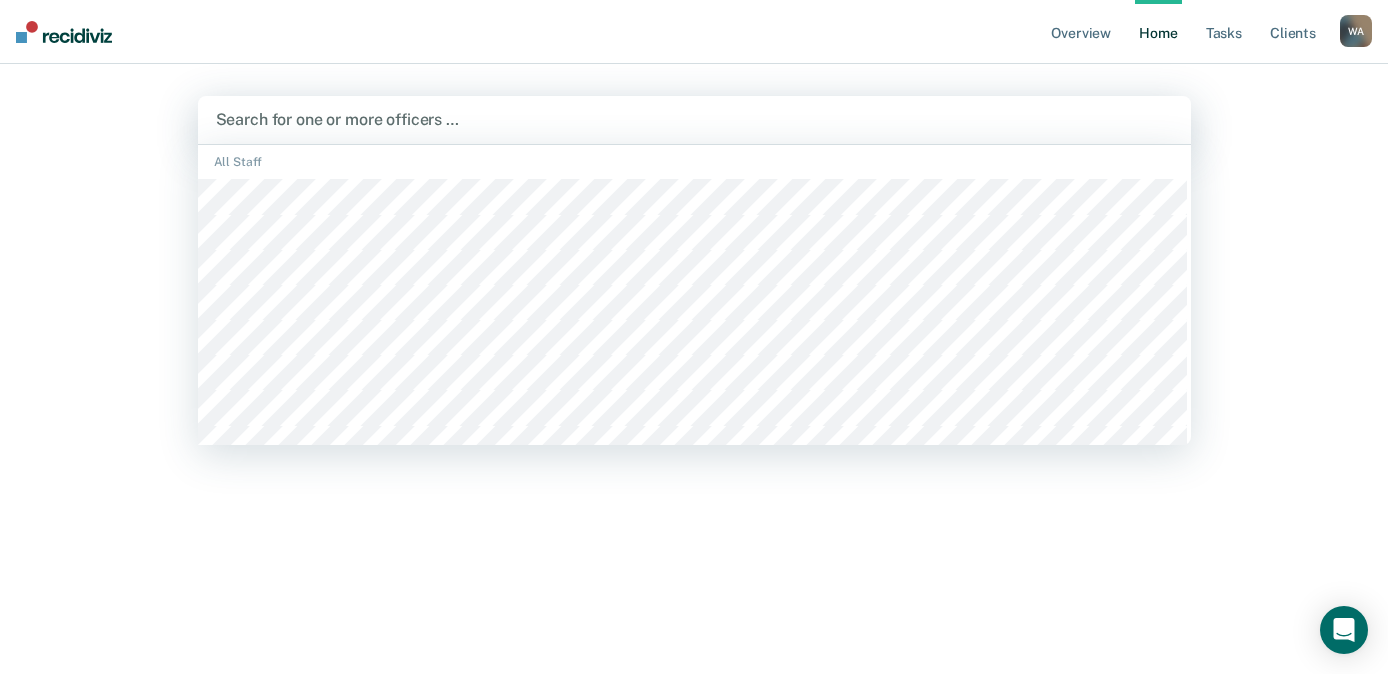 scroll, scrollTop: 0, scrollLeft: 0, axis: both 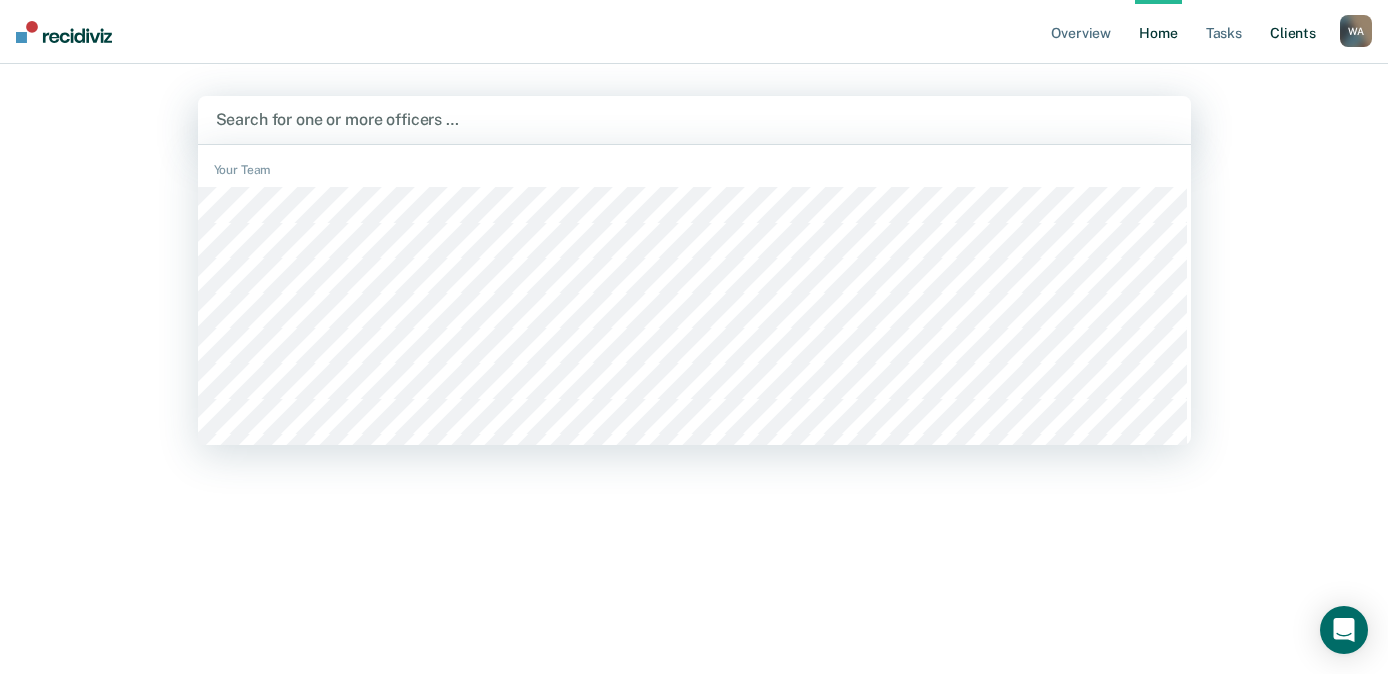 click on "Client s" at bounding box center (1293, 32) 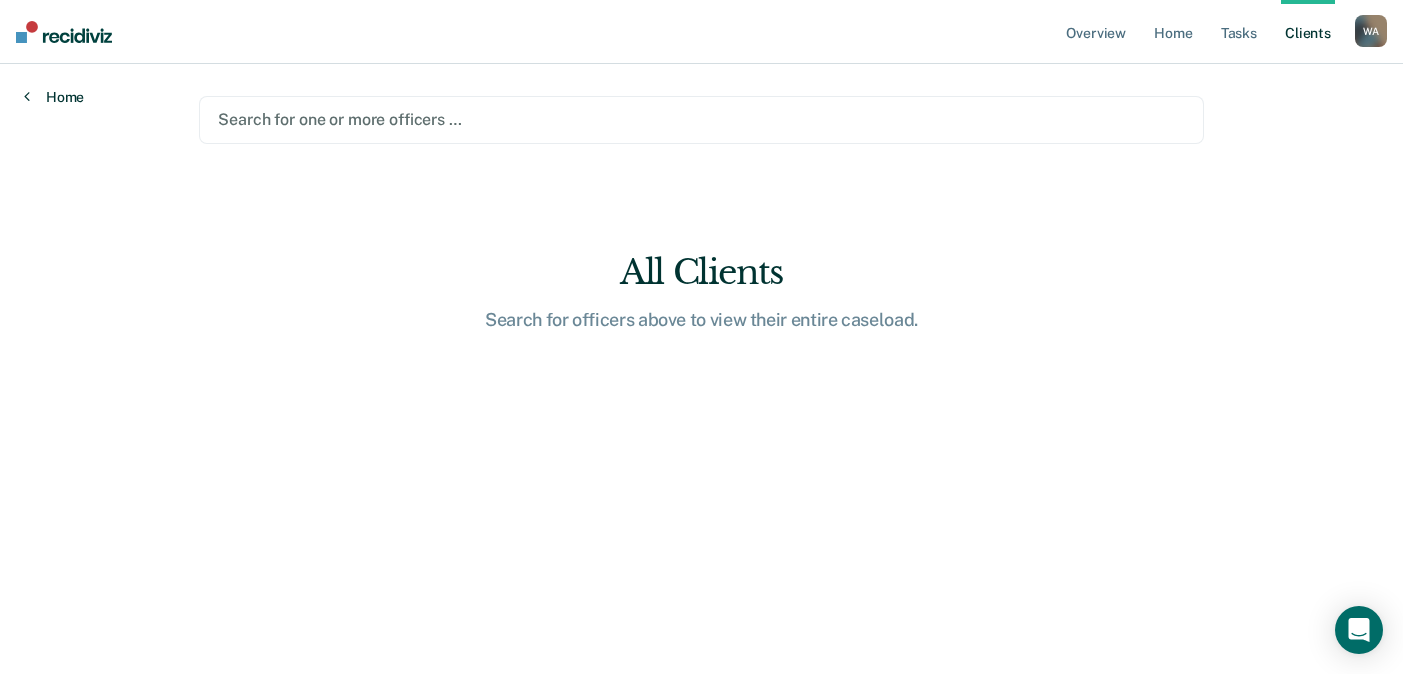 click on "Home" at bounding box center (54, 97) 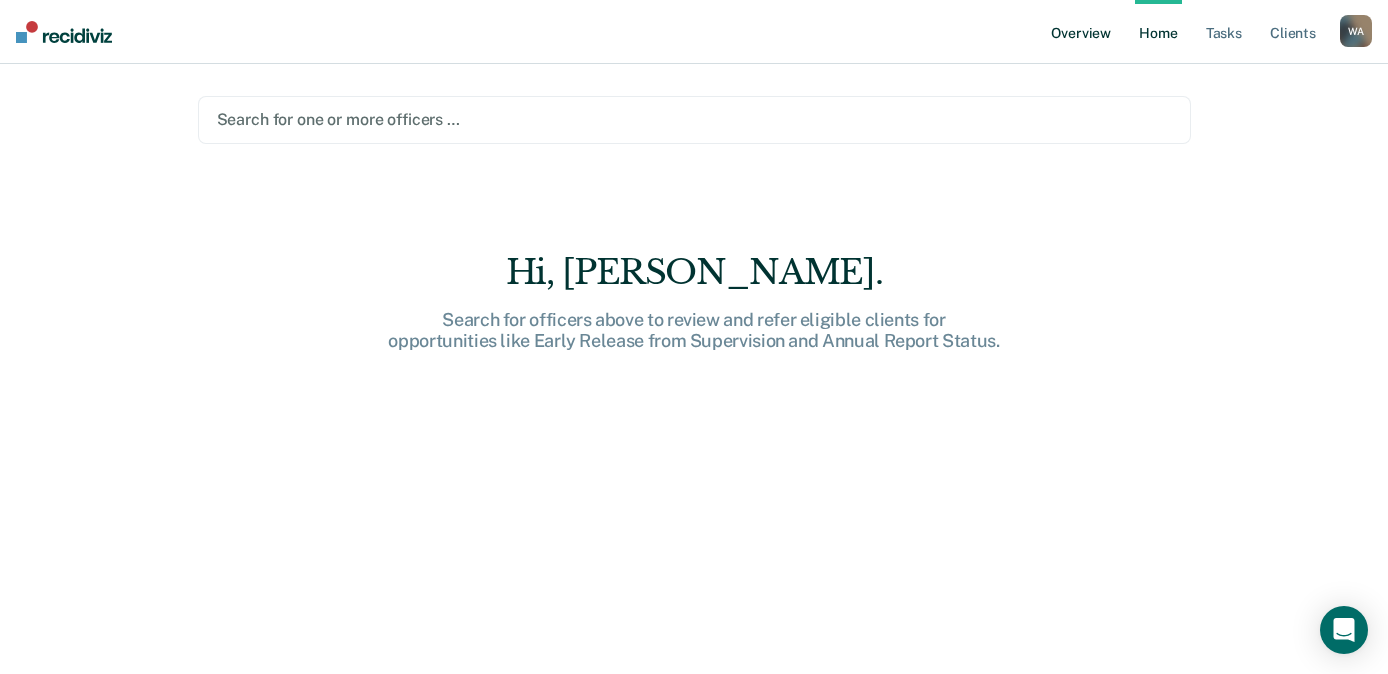 click on "Overview" at bounding box center [1081, 32] 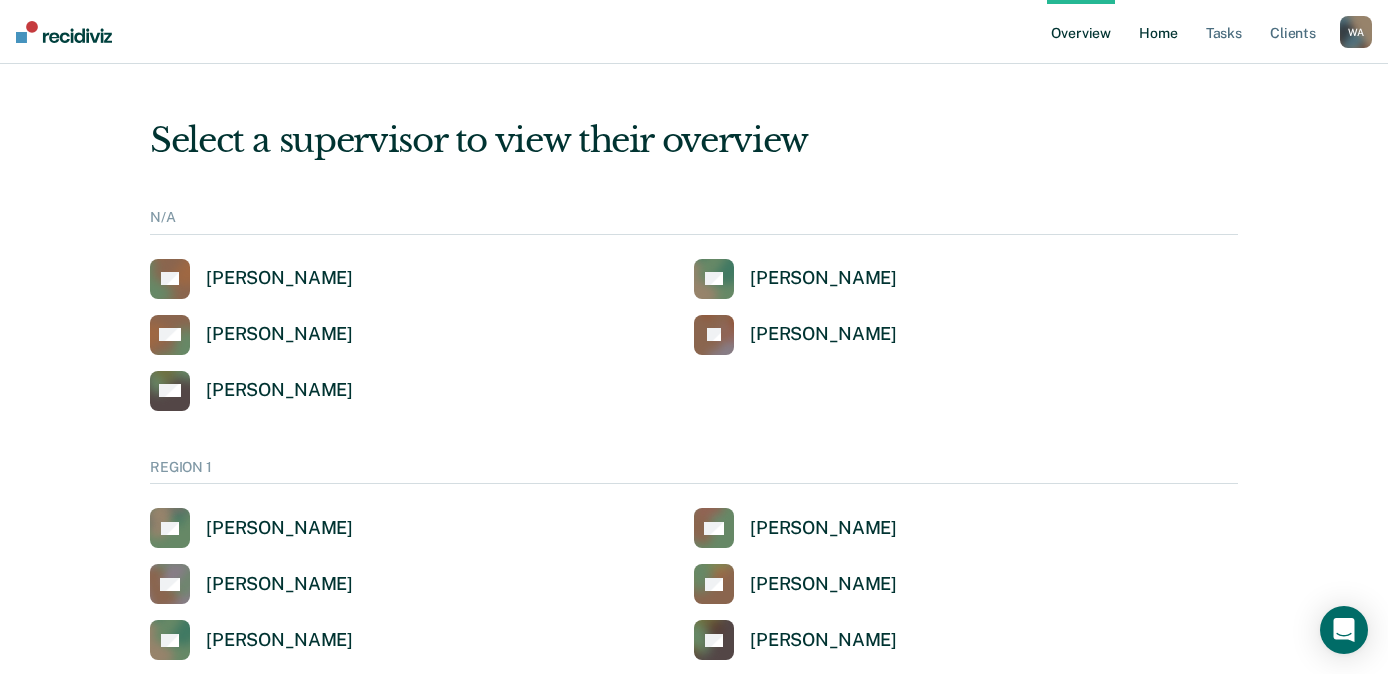 click on "Home" at bounding box center (1158, 32) 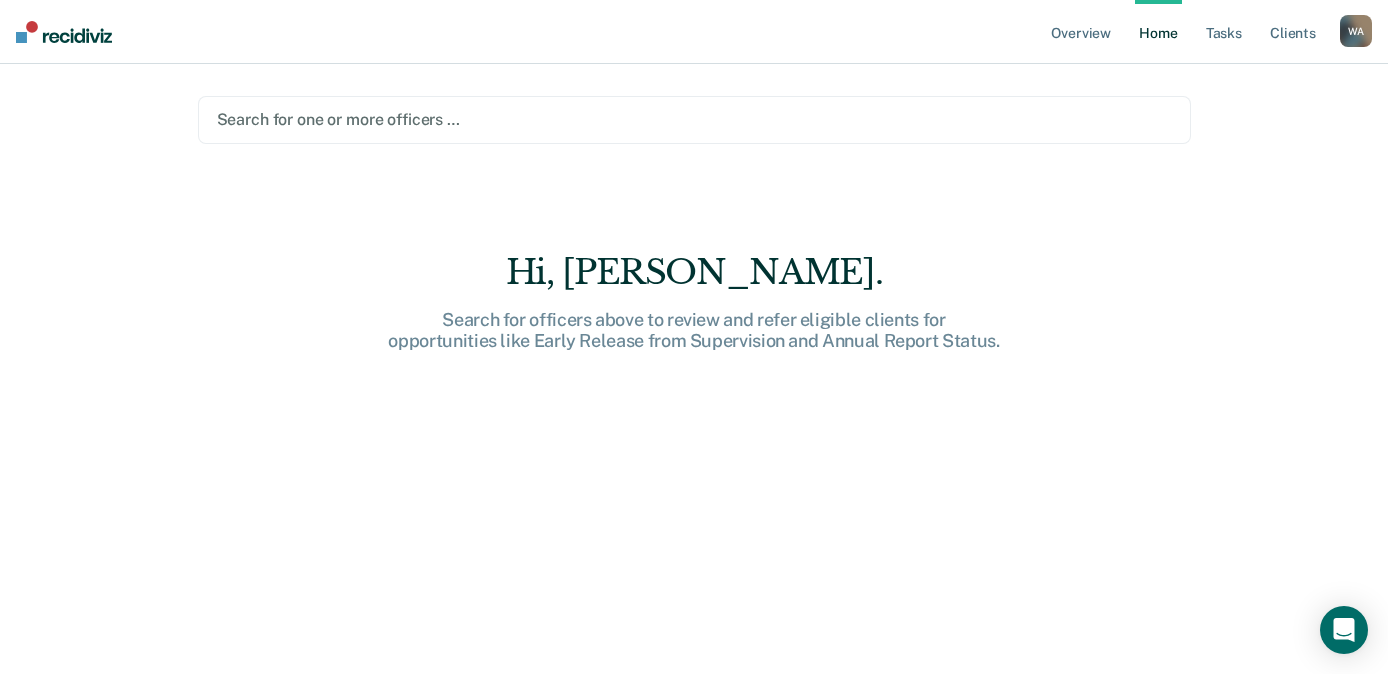 click at bounding box center [694, 119] 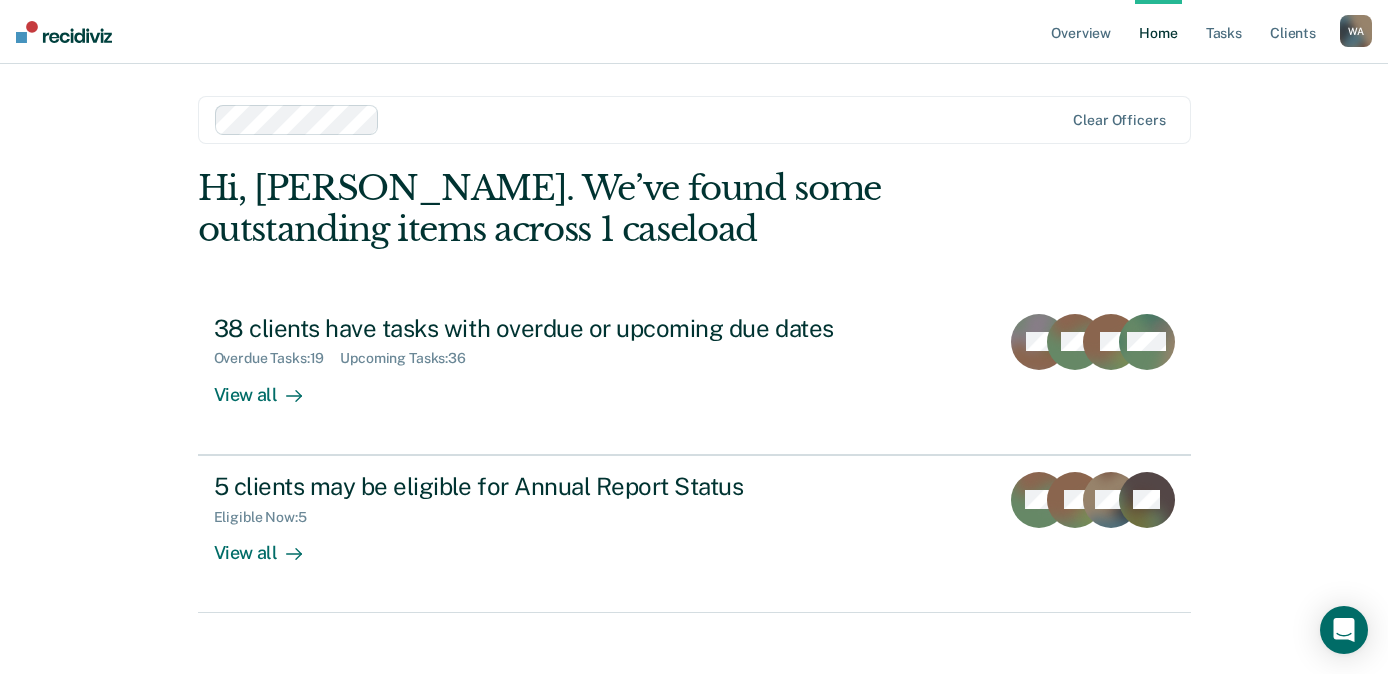 click at bounding box center [725, 119] 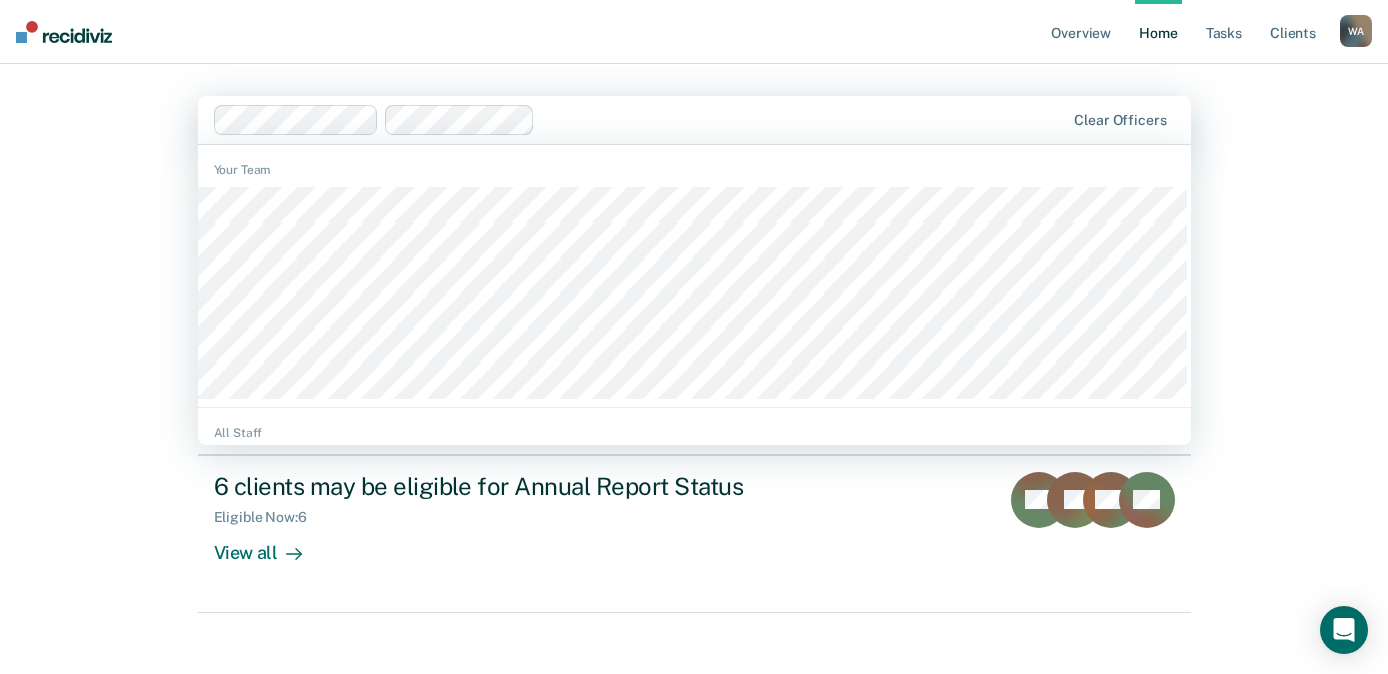 click at bounding box center (803, 119) 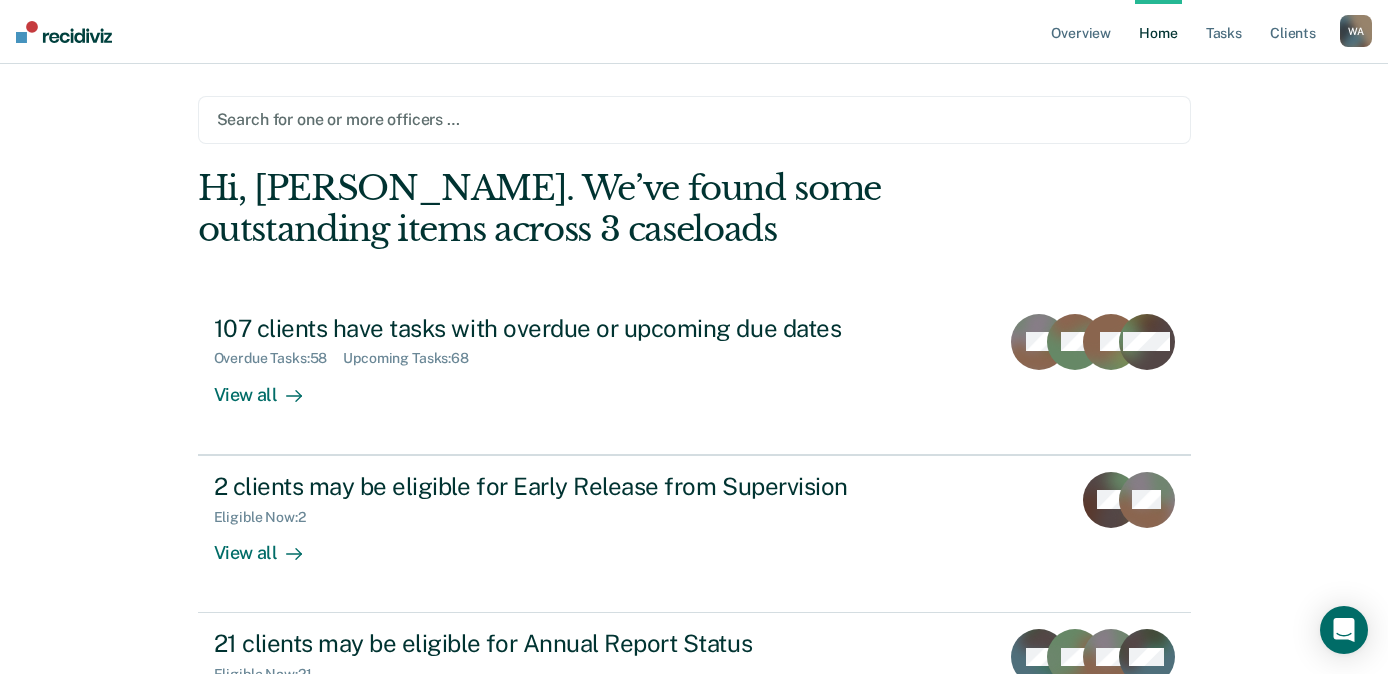 click at bounding box center (694, 119) 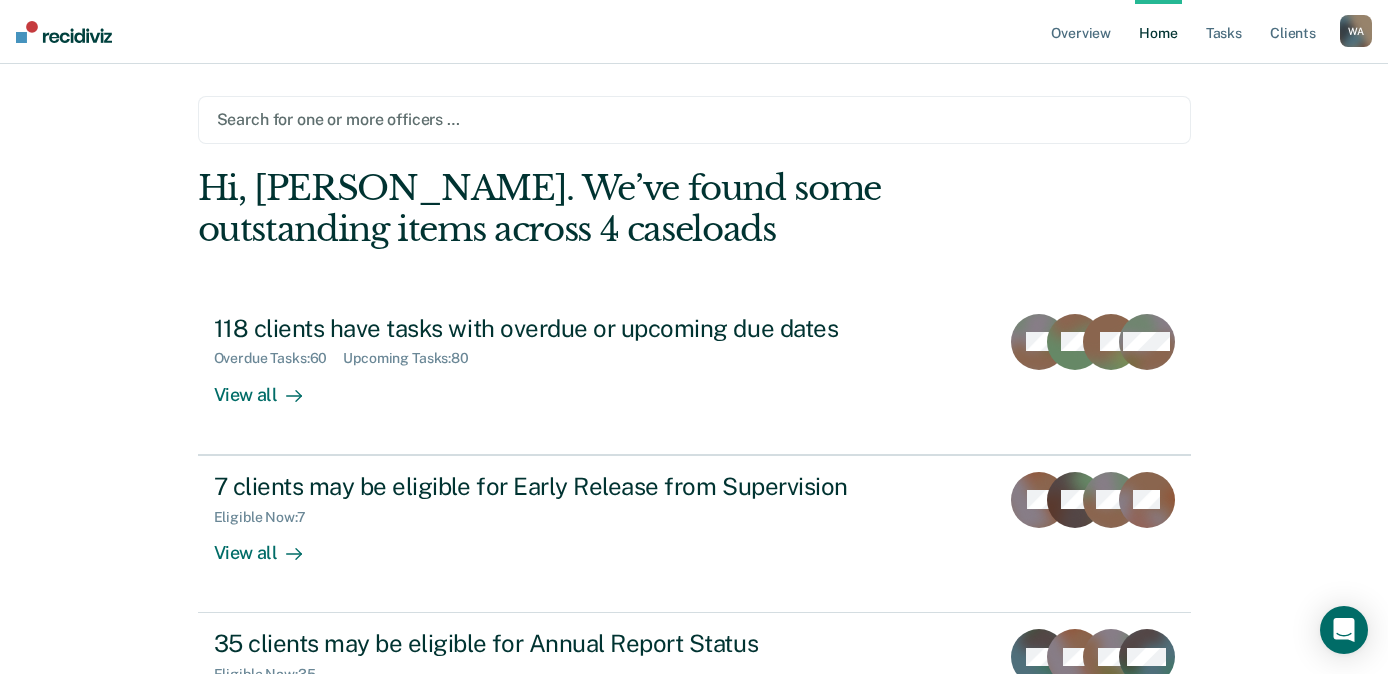 click at bounding box center (694, 119) 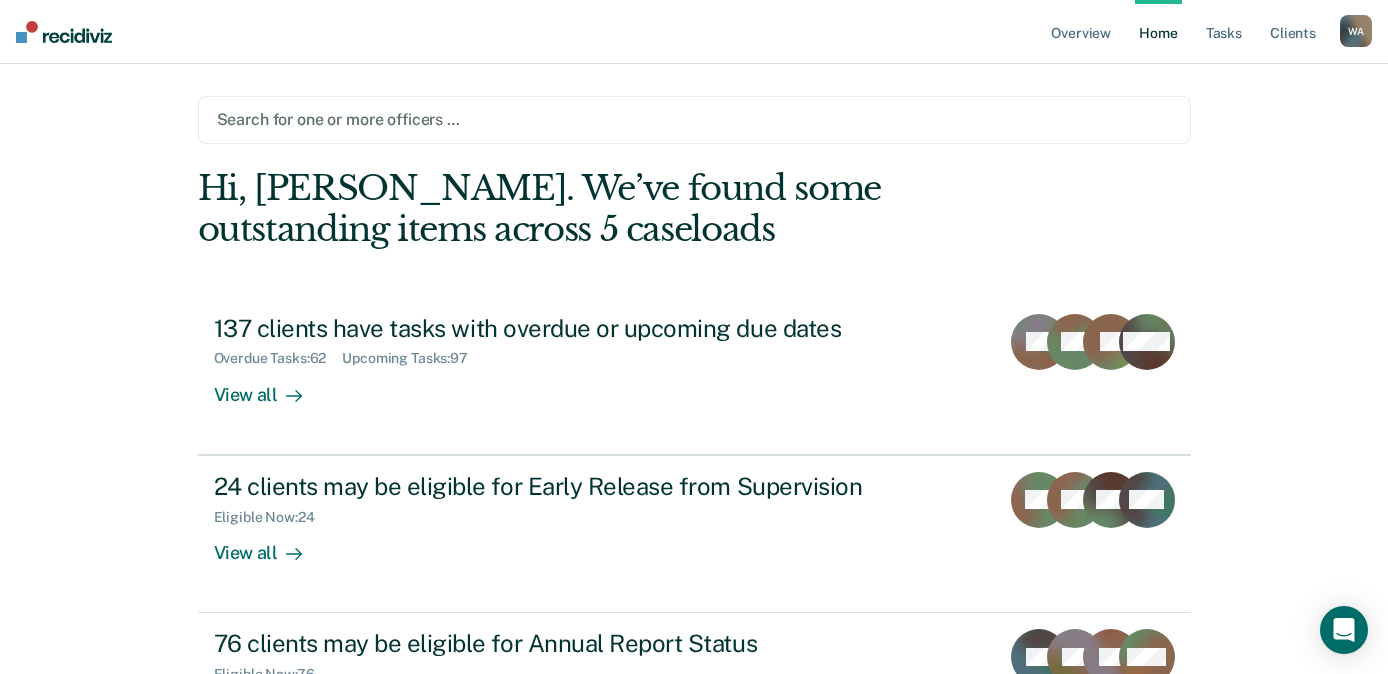 click at bounding box center [694, 119] 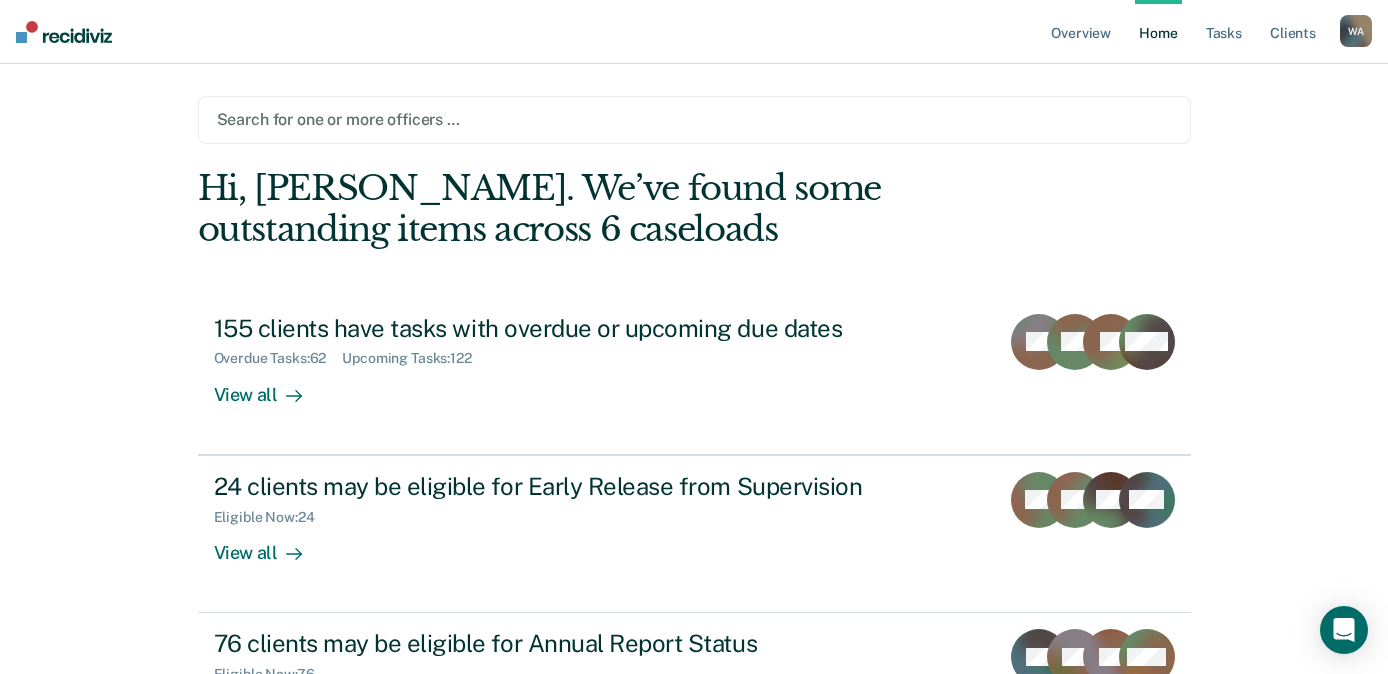 click at bounding box center [694, 119] 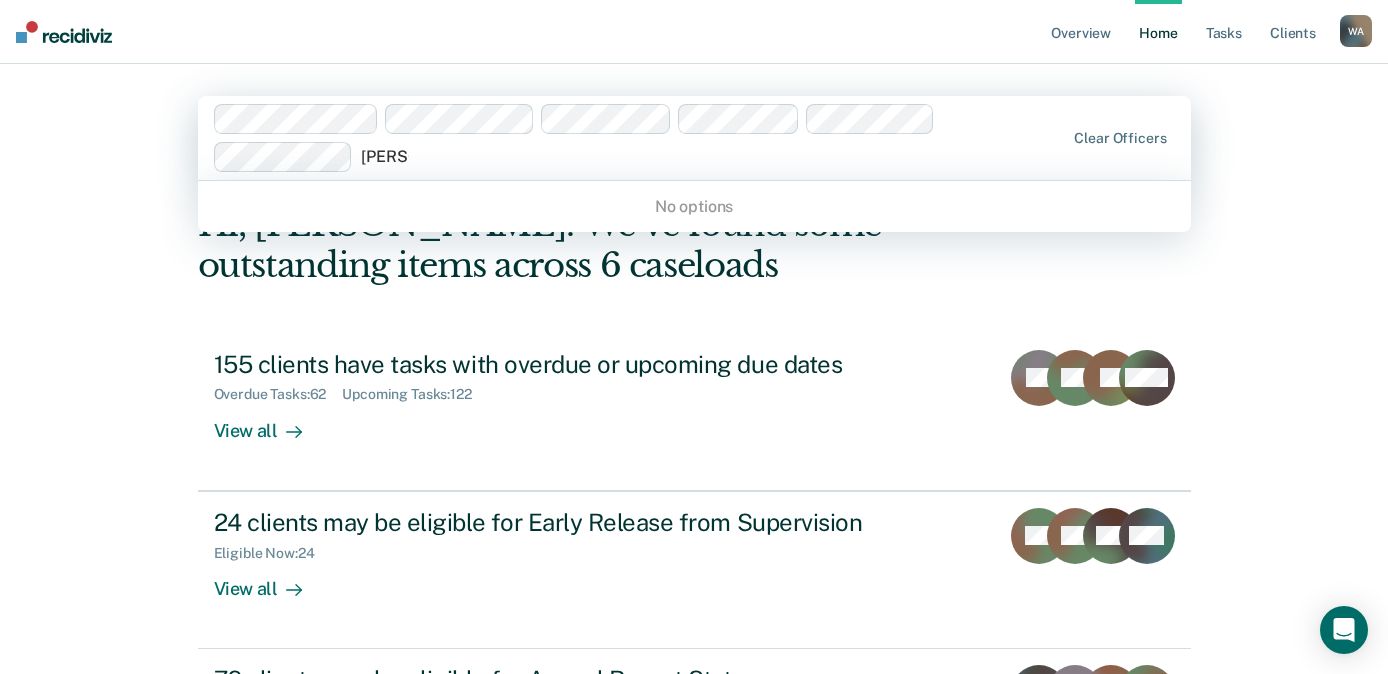 scroll, scrollTop: 0, scrollLeft: 0, axis: both 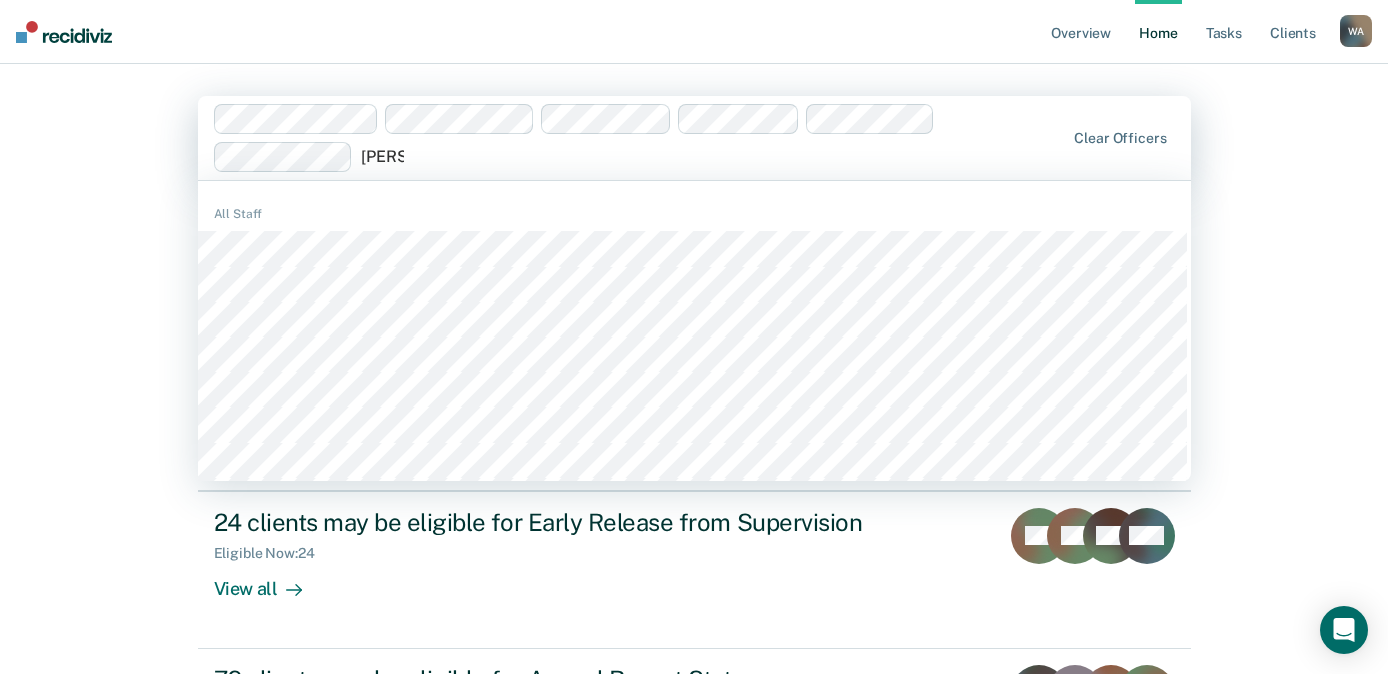 type on "william" 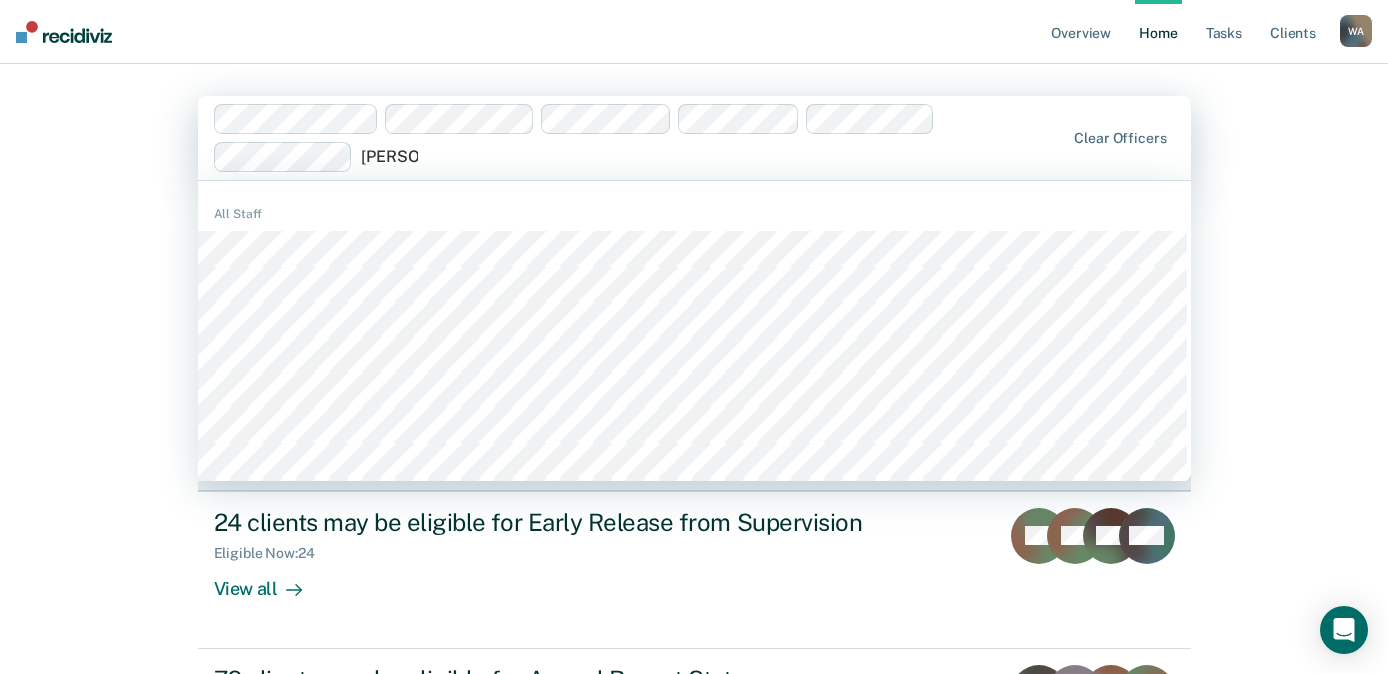type 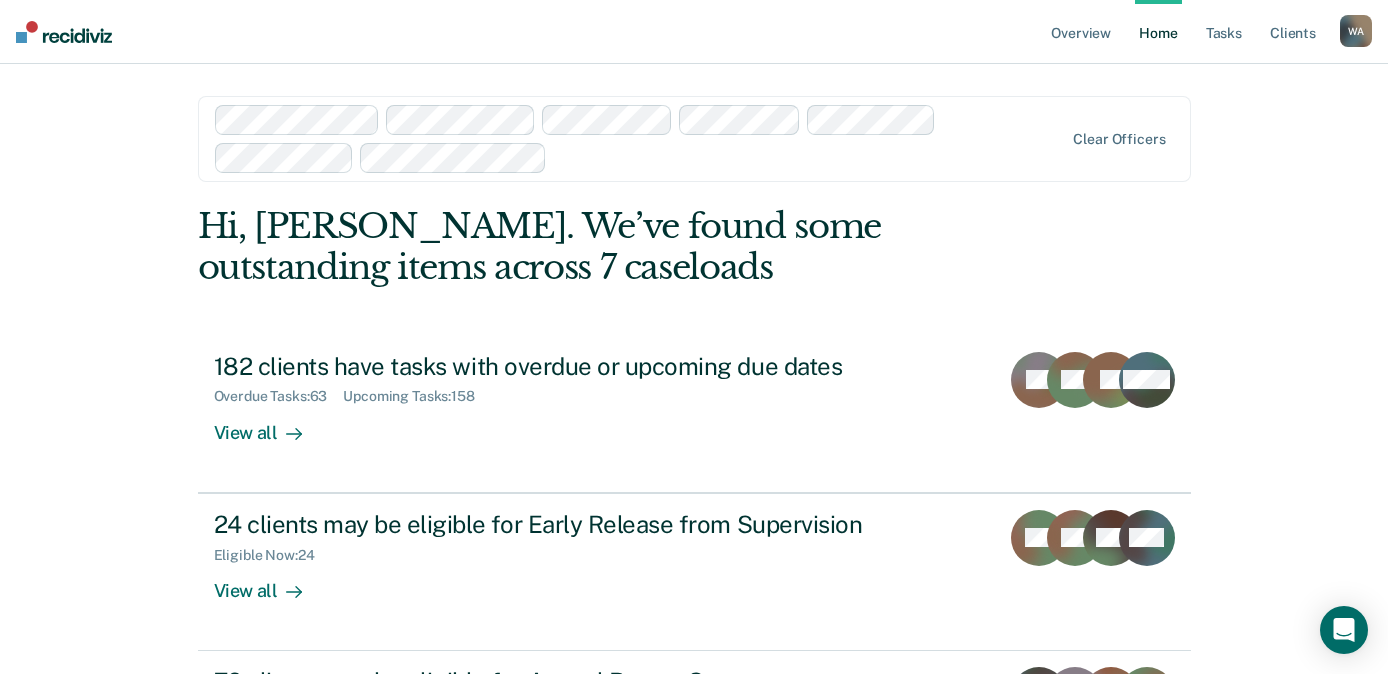 click on "Overview Home Tasks Client s Wendell Allen W A Profile How it works Log Out option William Wheeless, selected. Clear   officers Hi, Wendell. We’ve found some outstanding items across 7 caseloads 182 clients have tasks with overdue or upcoming due dates Overdue Tasks :  63 Upcoming Tasks :  158 View all   BB BH JS + 218 24 clients may be eligible for Early Release from Supervision Eligible Now :  24 View all   RH AG MB + 21 76 clients may be eligible for Annual Report Status Eligible Now :  76 View all   TH SC FE + 73" at bounding box center [694, 337] 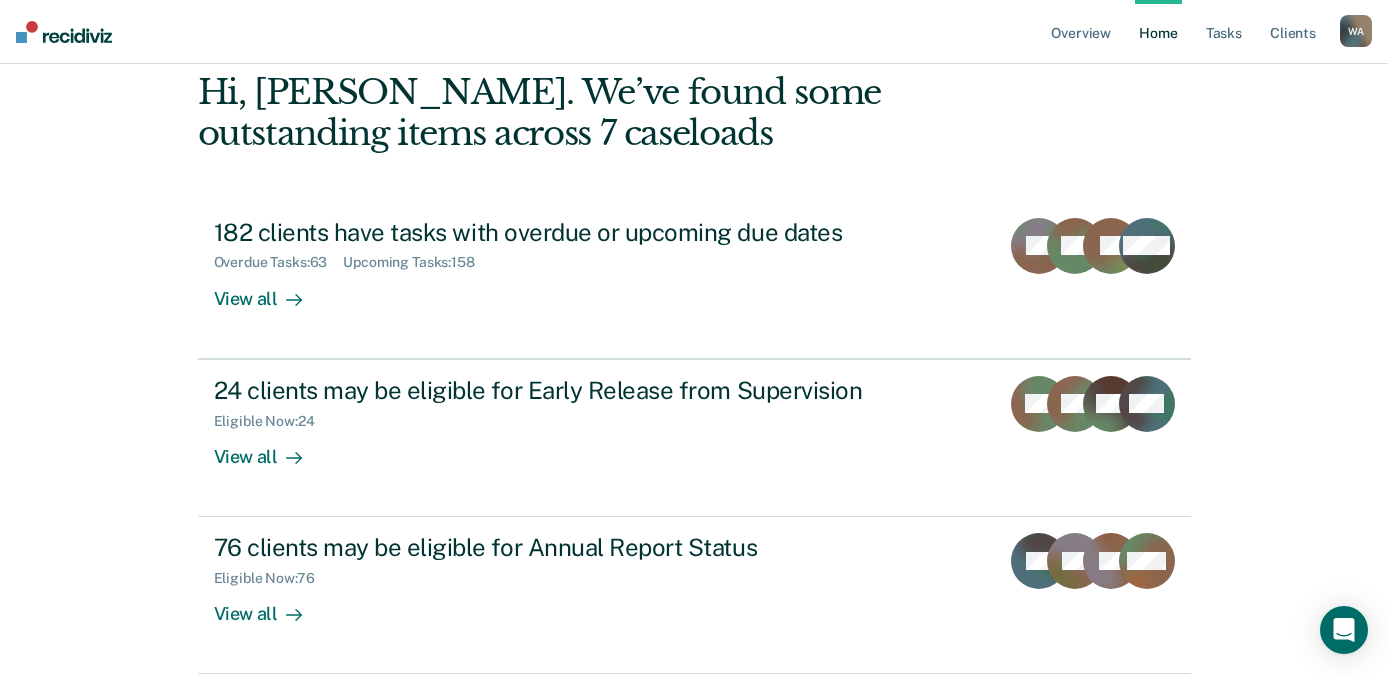 scroll, scrollTop: 0, scrollLeft: 0, axis: both 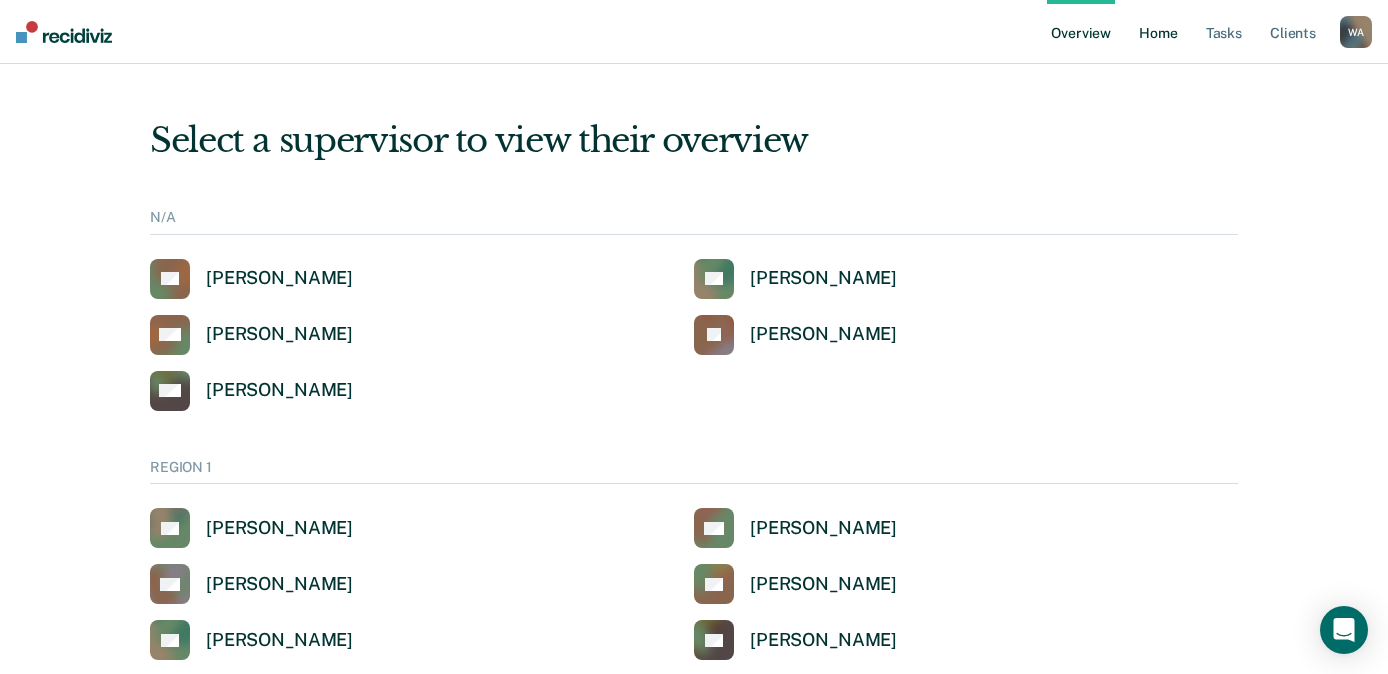 click on "Home" at bounding box center [1158, 32] 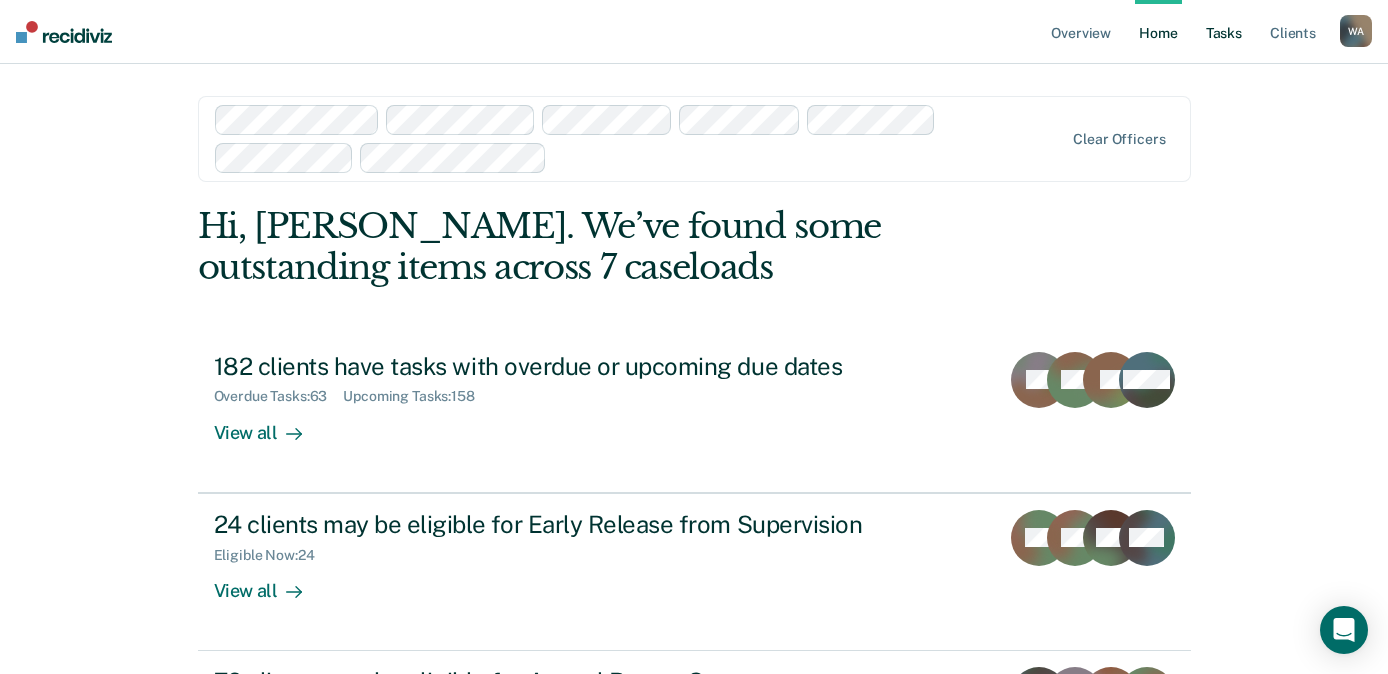 click on "Tasks" at bounding box center (1224, 32) 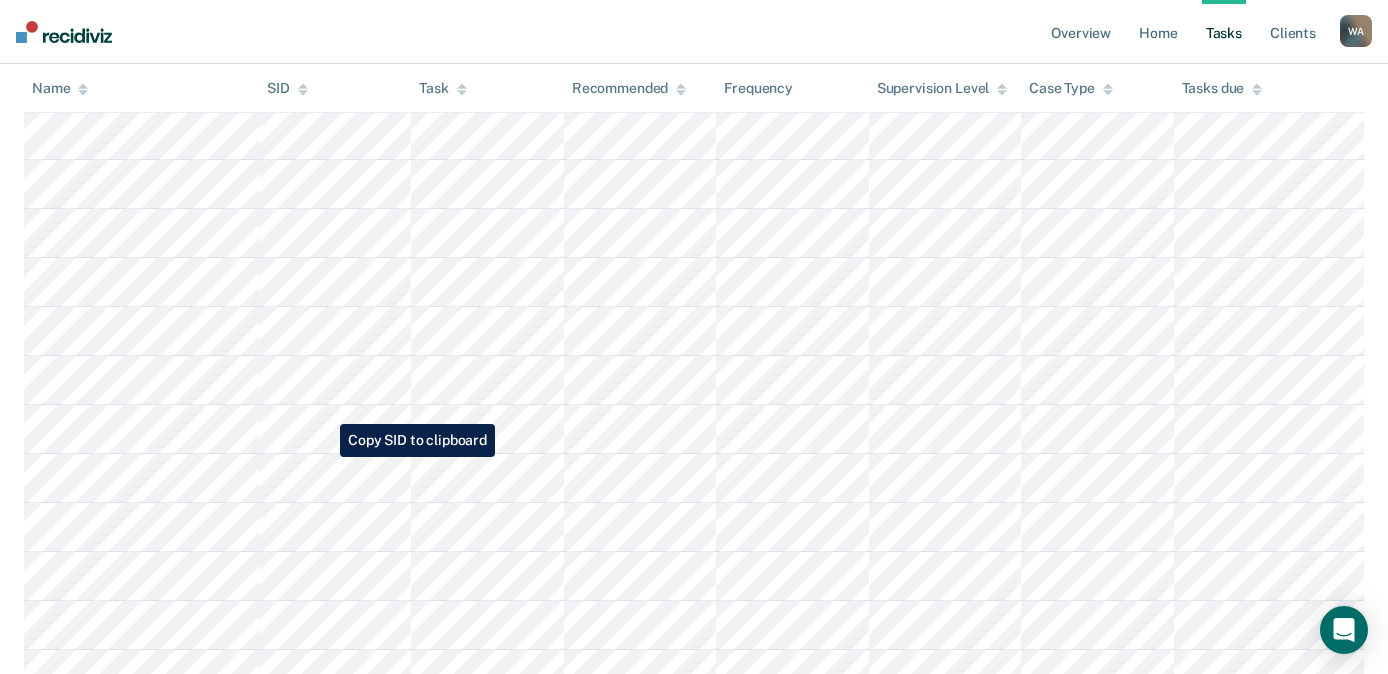scroll, scrollTop: 4200, scrollLeft: 0, axis: vertical 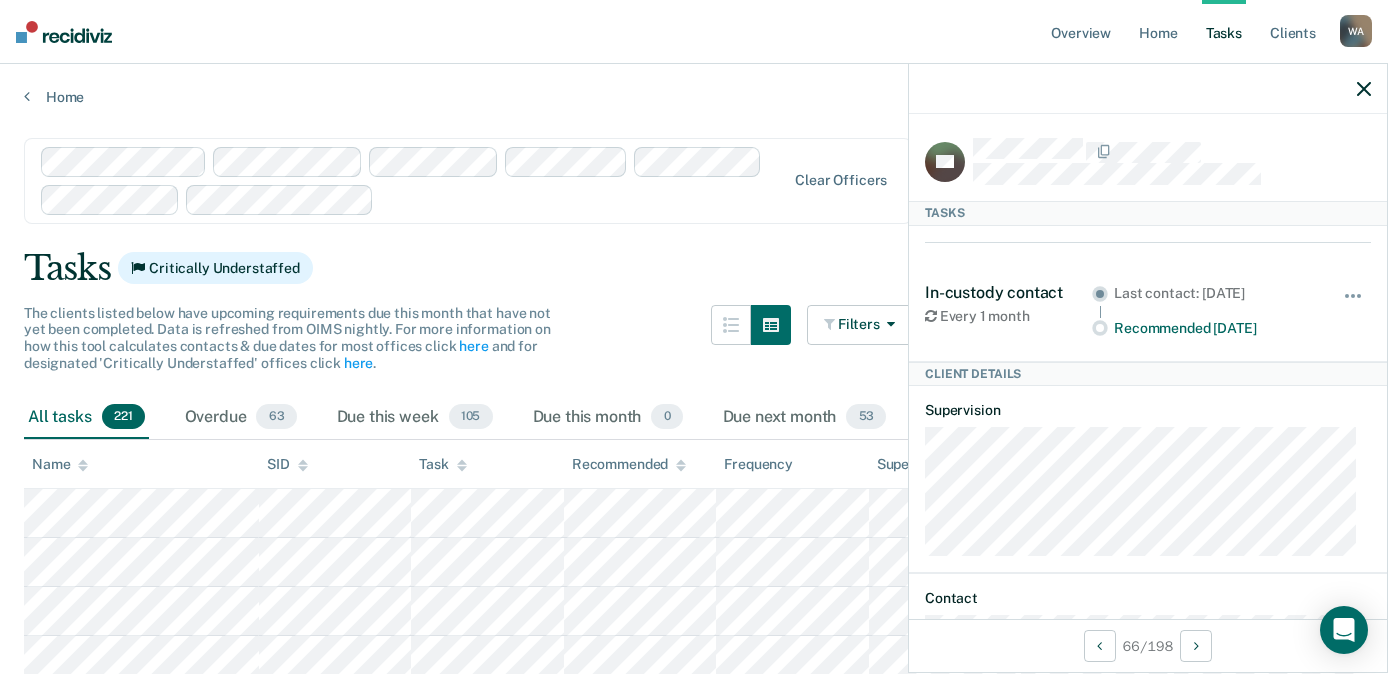 click 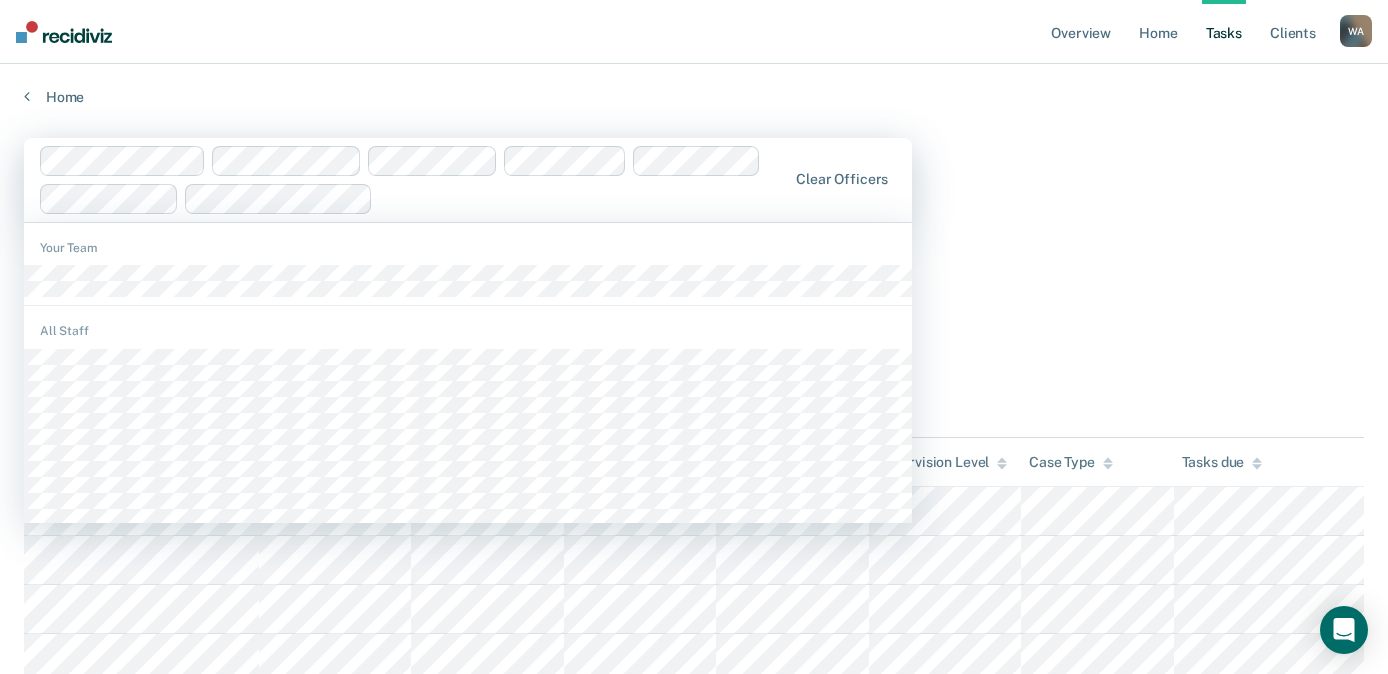 click at bounding box center [584, 198] 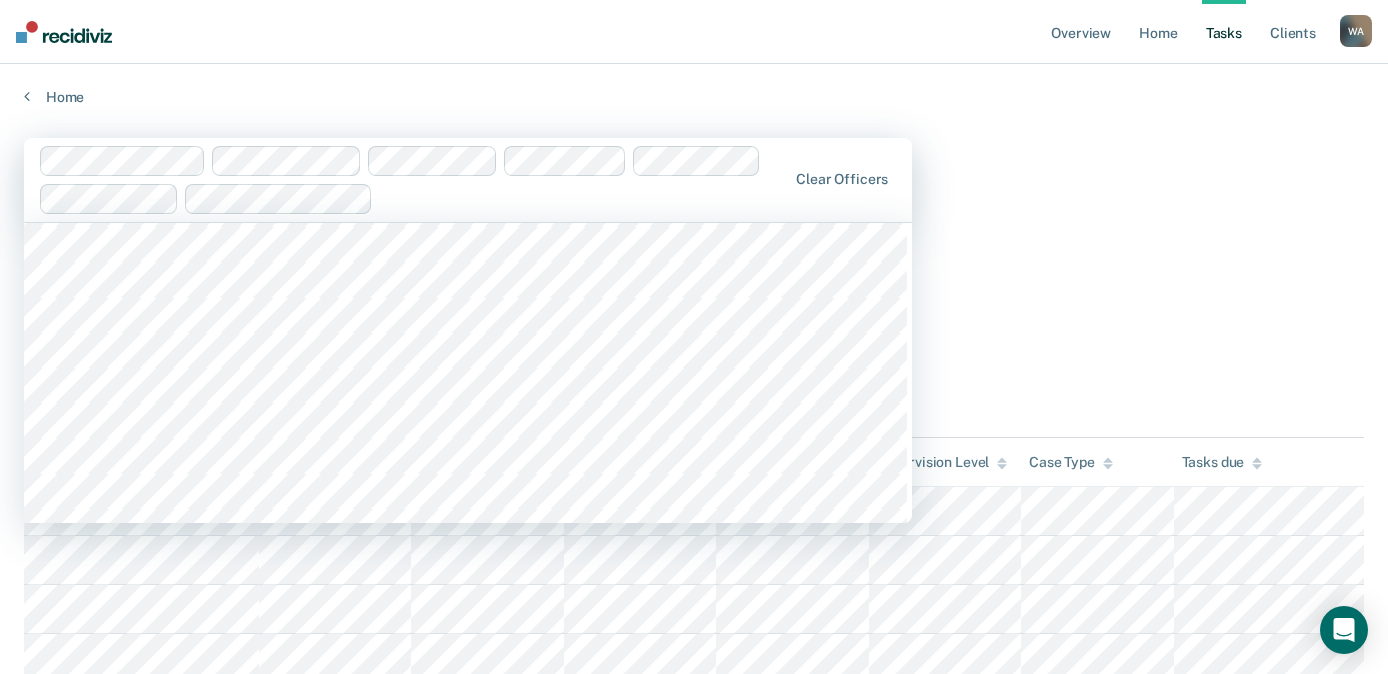 scroll, scrollTop: 0, scrollLeft: 0, axis: both 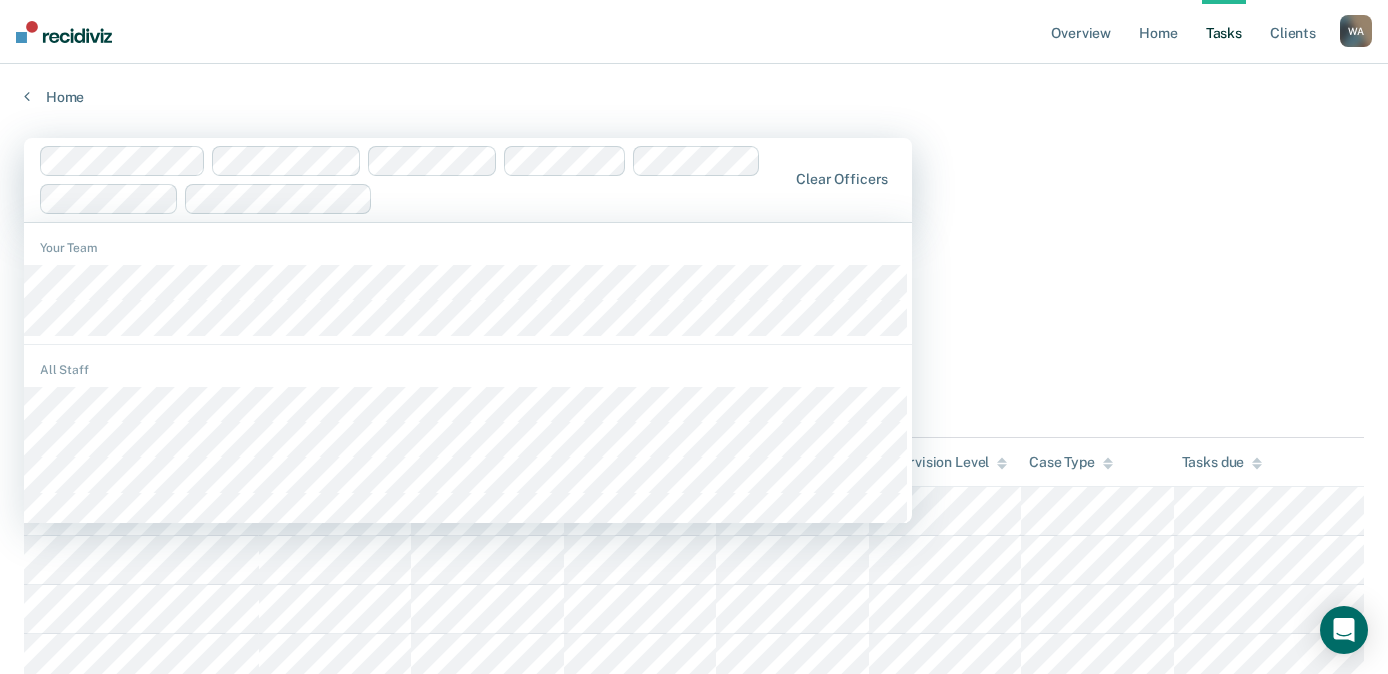 click on "1121 results available. Use Up and Down to choose options, press Enter to select the currently focused option, press Escape to exit the menu, press Tab to select the option and exit the menu. Clear   officers Your Team All Staff Tasks Critically Understaffed The clients listed below have upcoming requirements due this month that have not yet been completed. Data is refreshed from OIMS nightly. For more information on how this tool calculates contacts & due dates for most offices click   here   and for designated 'Critically Understaffed' offices click   here .  Filters Contact Type Collateral Contact 13 ONLY Home Contact, Sch. 53 ONLY Home Contact, Unsch. 11 ONLY Home Contact, Misc. 5 ONLY In-Custody Contact 23 ONLY Office Contact 13 ONLY Field Contact, Sch. 10 ONLY Field Contact, Unsch. 0 ONLY Virtual Office Contact, Sch. 0 ONLY Virtual Office or In-Person Office Contact 0 ONLY Generic Contact 3 ONLY Assessments 90 ONLY Supervision Level Annual 0 ONLY Low 77 ONLY Low-Moderate 42 ONLY Moderate 14 ONLY High 59" at bounding box center [694, 5748] 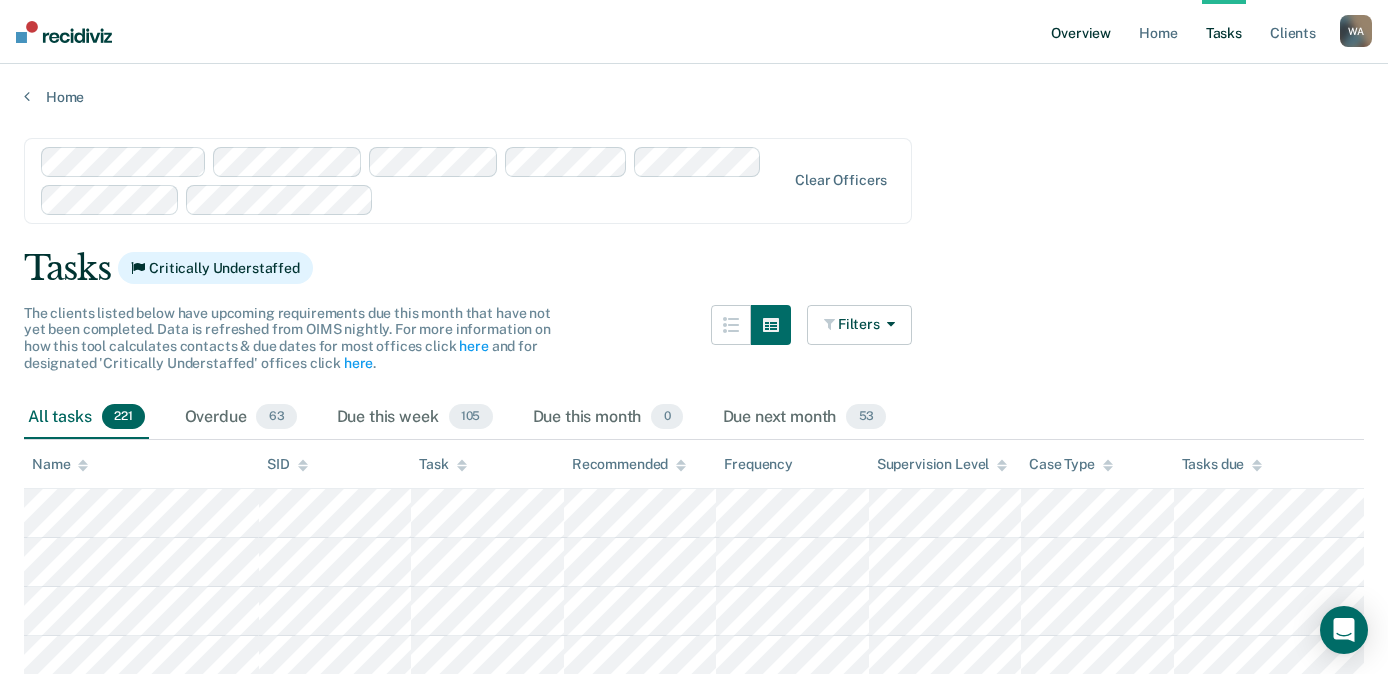click on "Overview" at bounding box center [1081, 32] 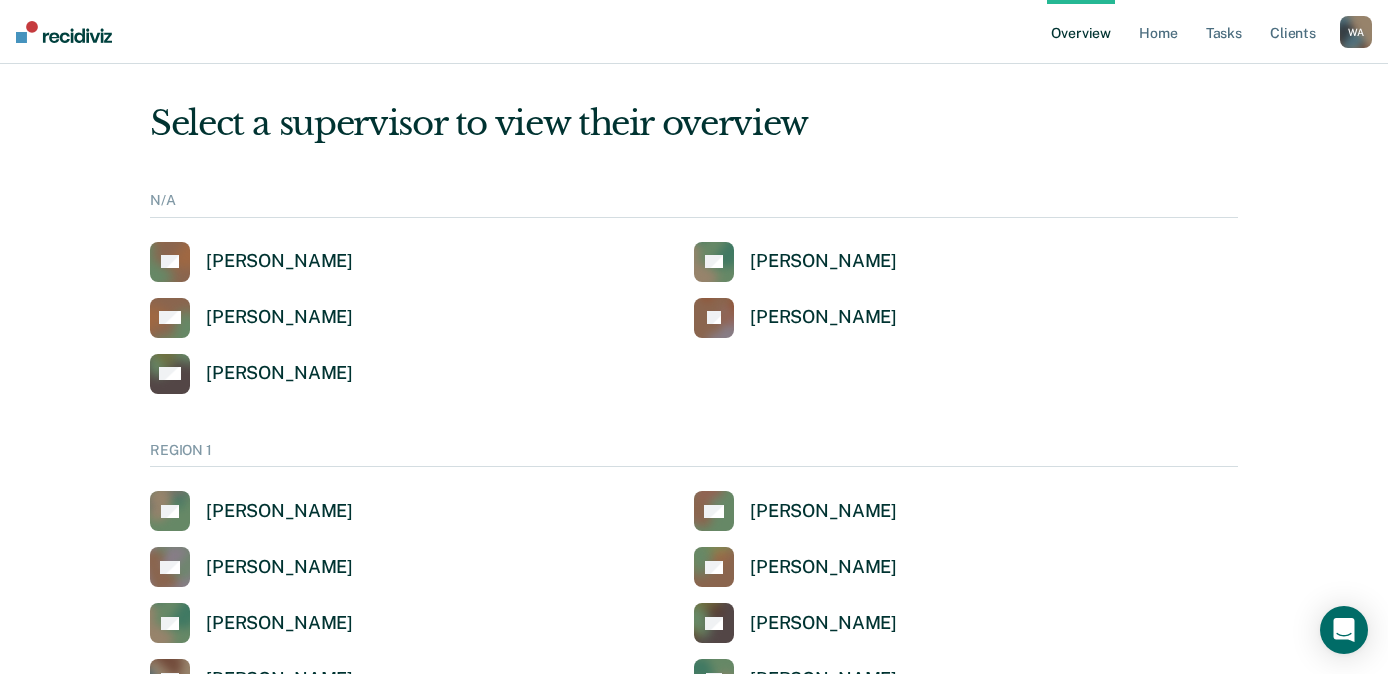 scroll, scrollTop: 0, scrollLeft: 0, axis: both 